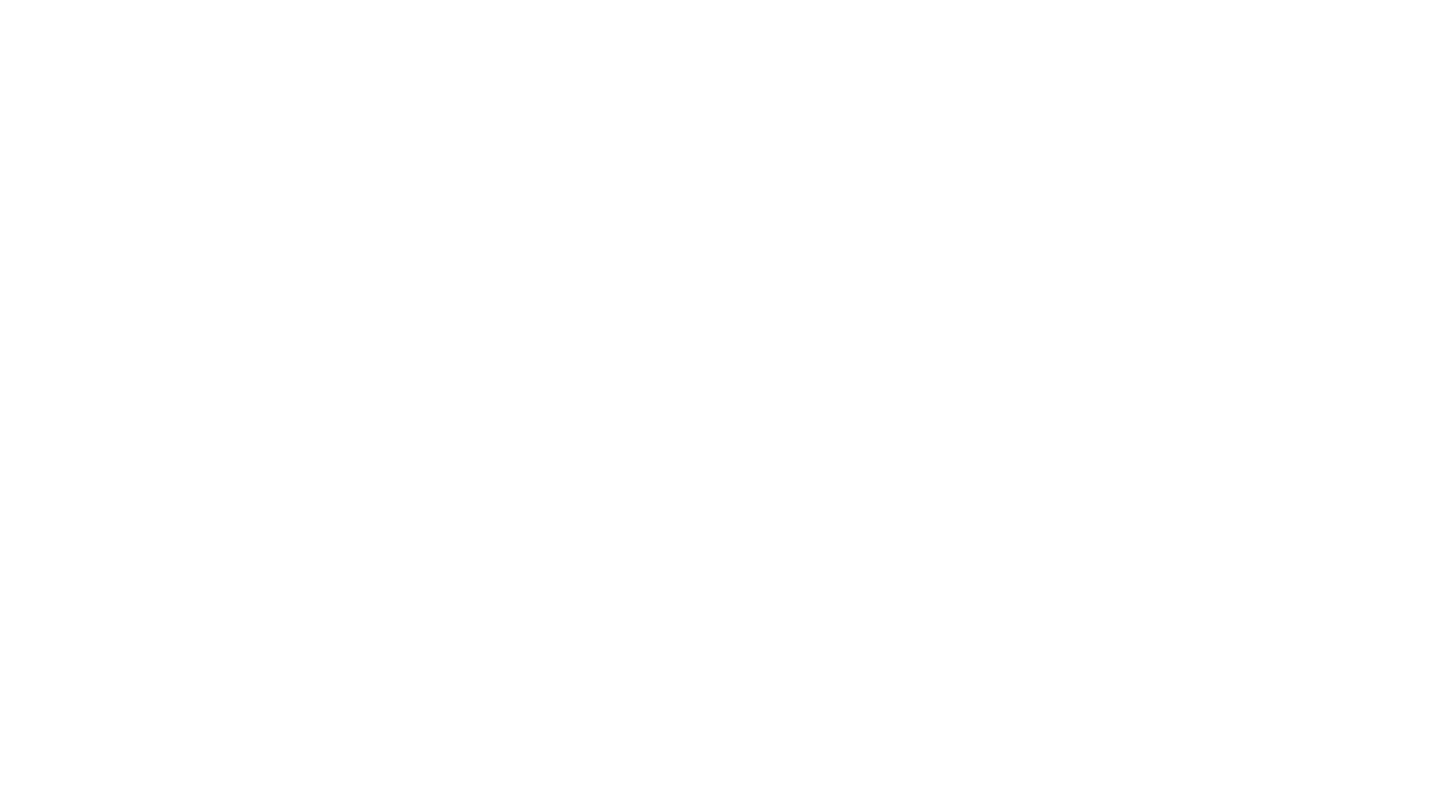 scroll, scrollTop: 0, scrollLeft: 0, axis: both 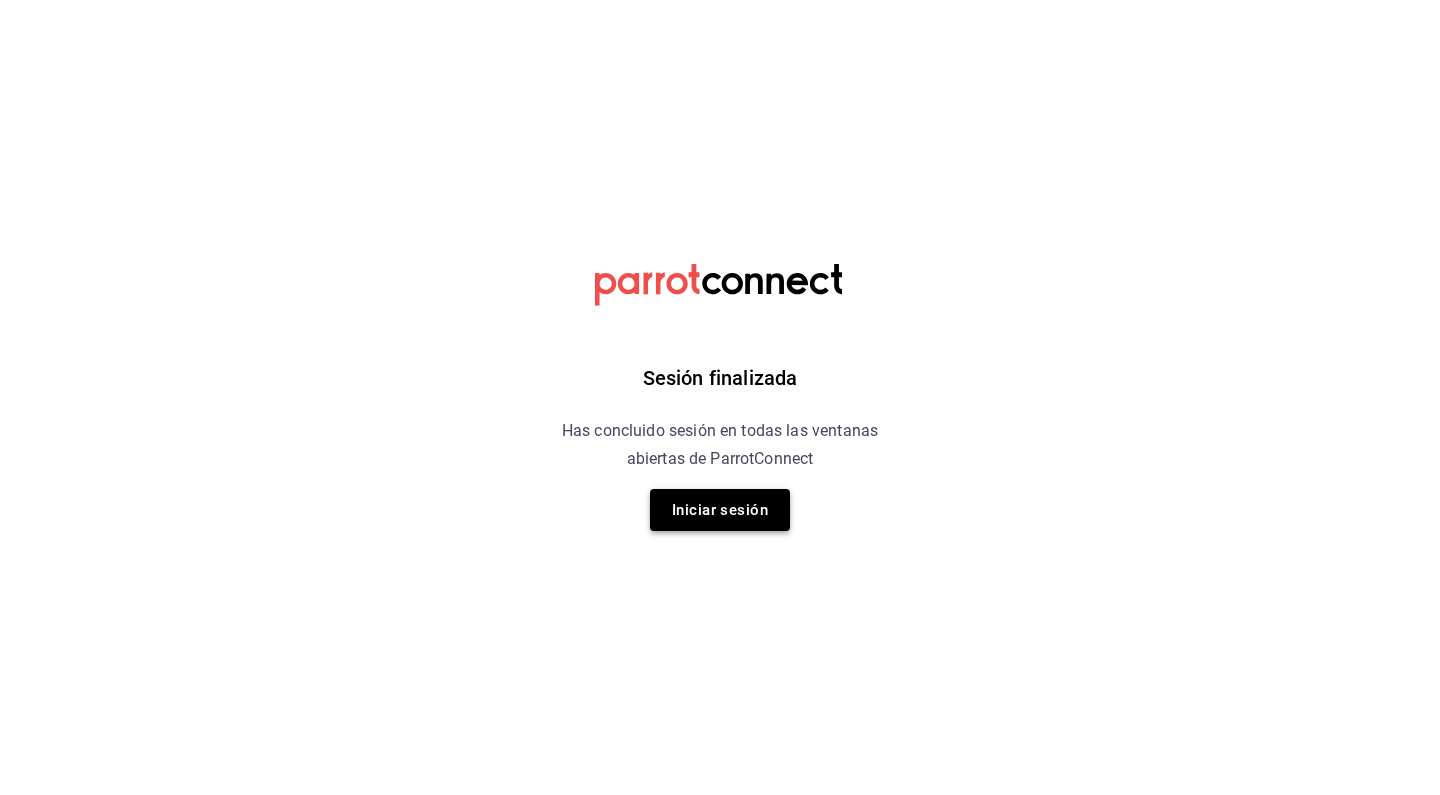 click on "Iniciar sesión" at bounding box center [720, 510] 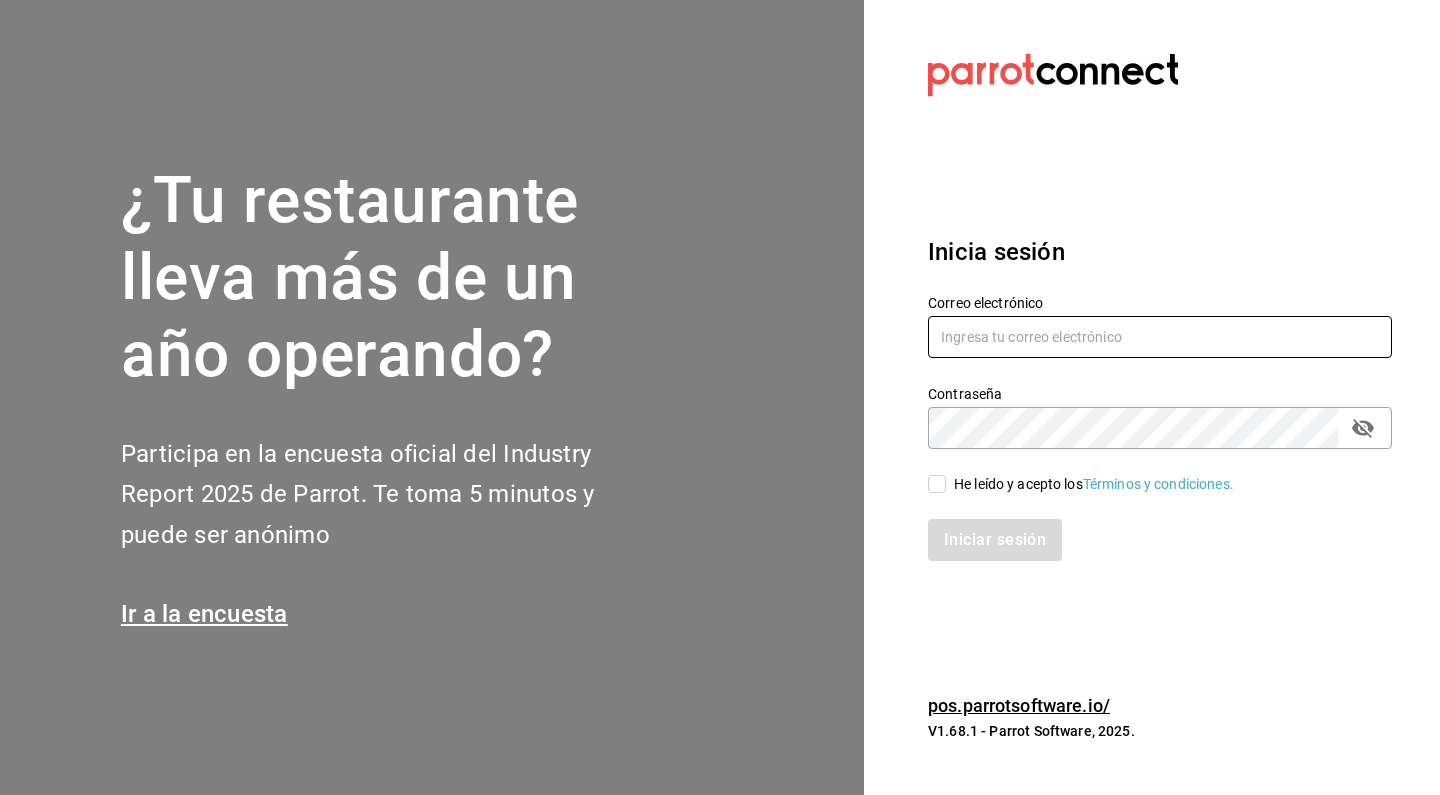 type on "laavellanacafeteria@gmail.com" 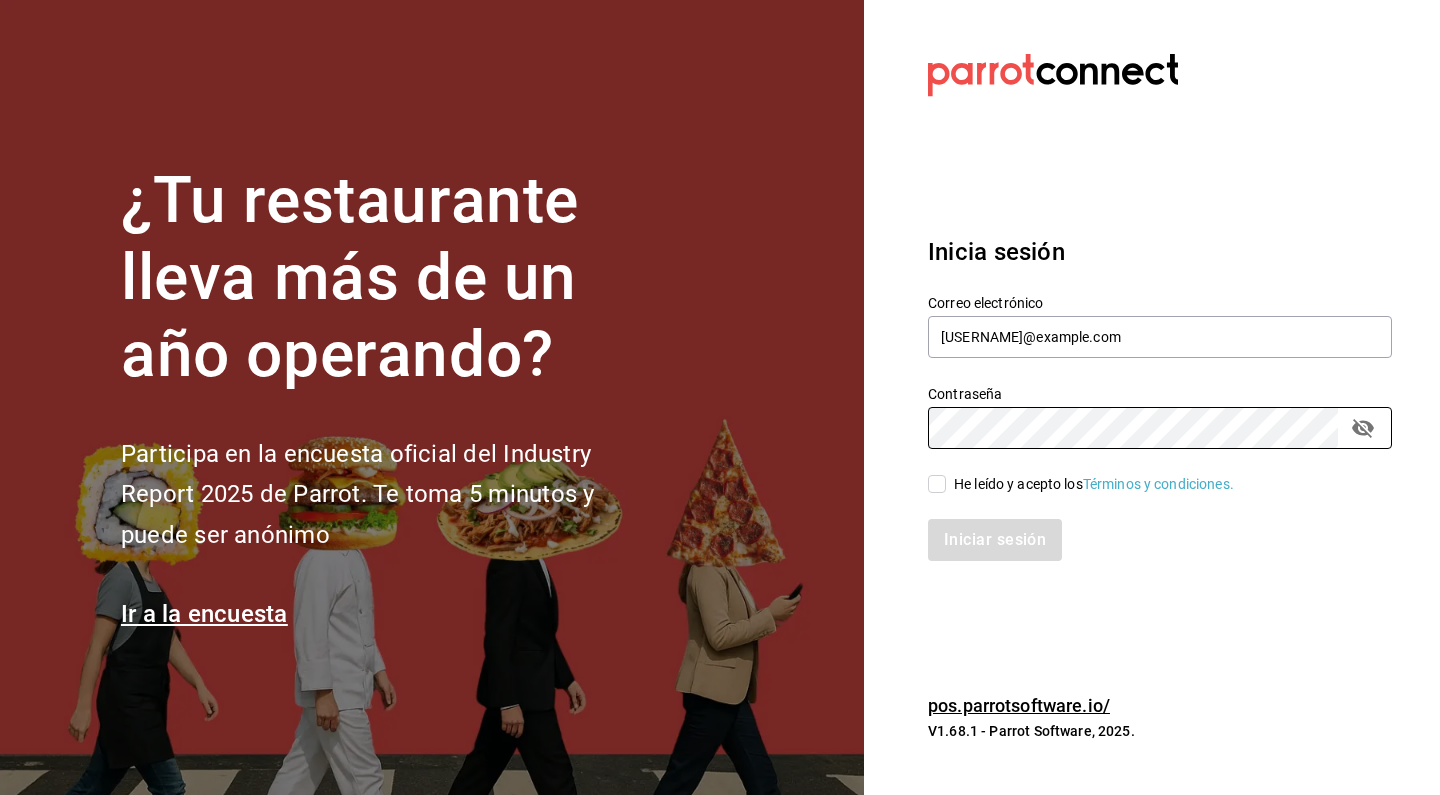 click on "He leído y acepto los  Términos y condiciones." at bounding box center [937, 484] 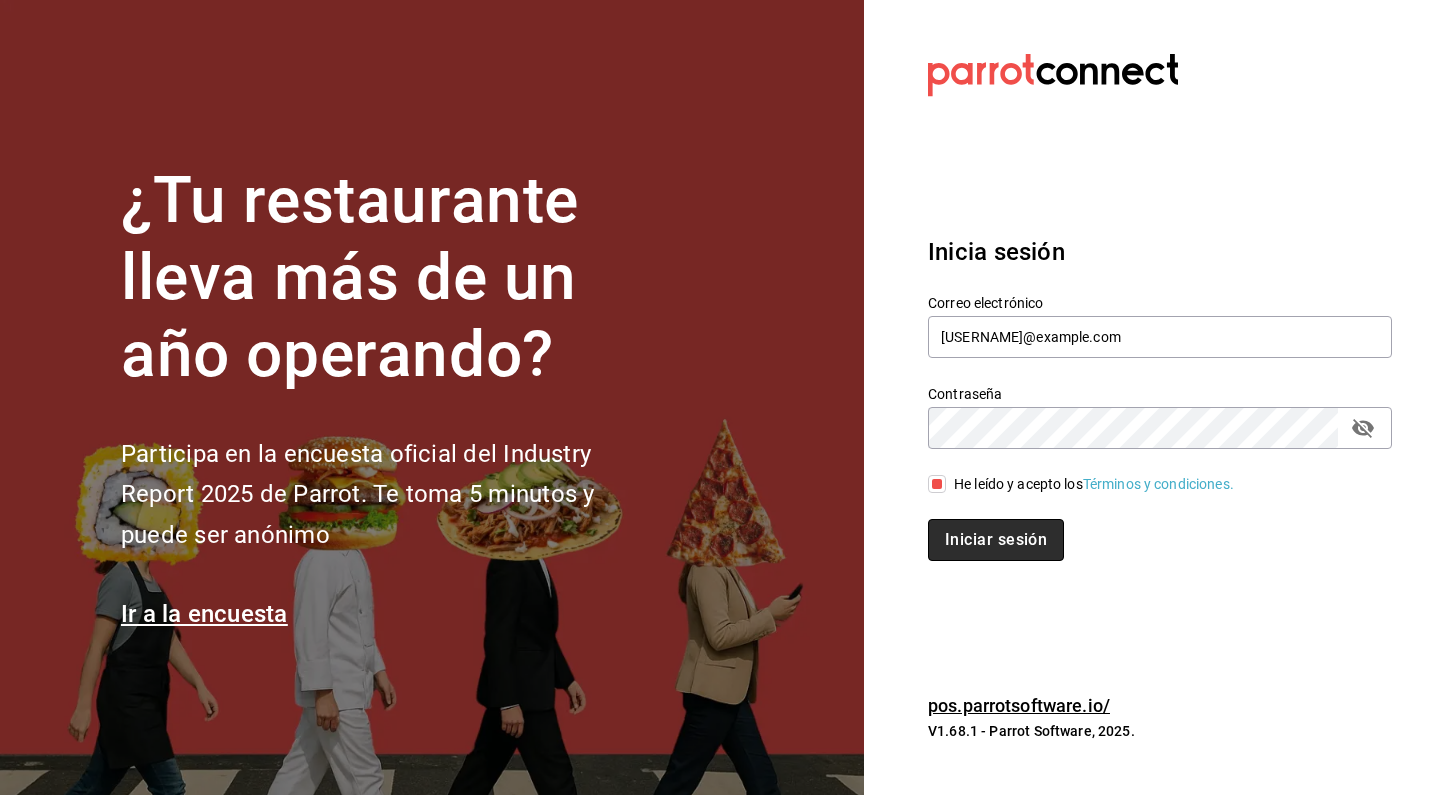 click on "Iniciar sesión" at bounding box center (996, 540) 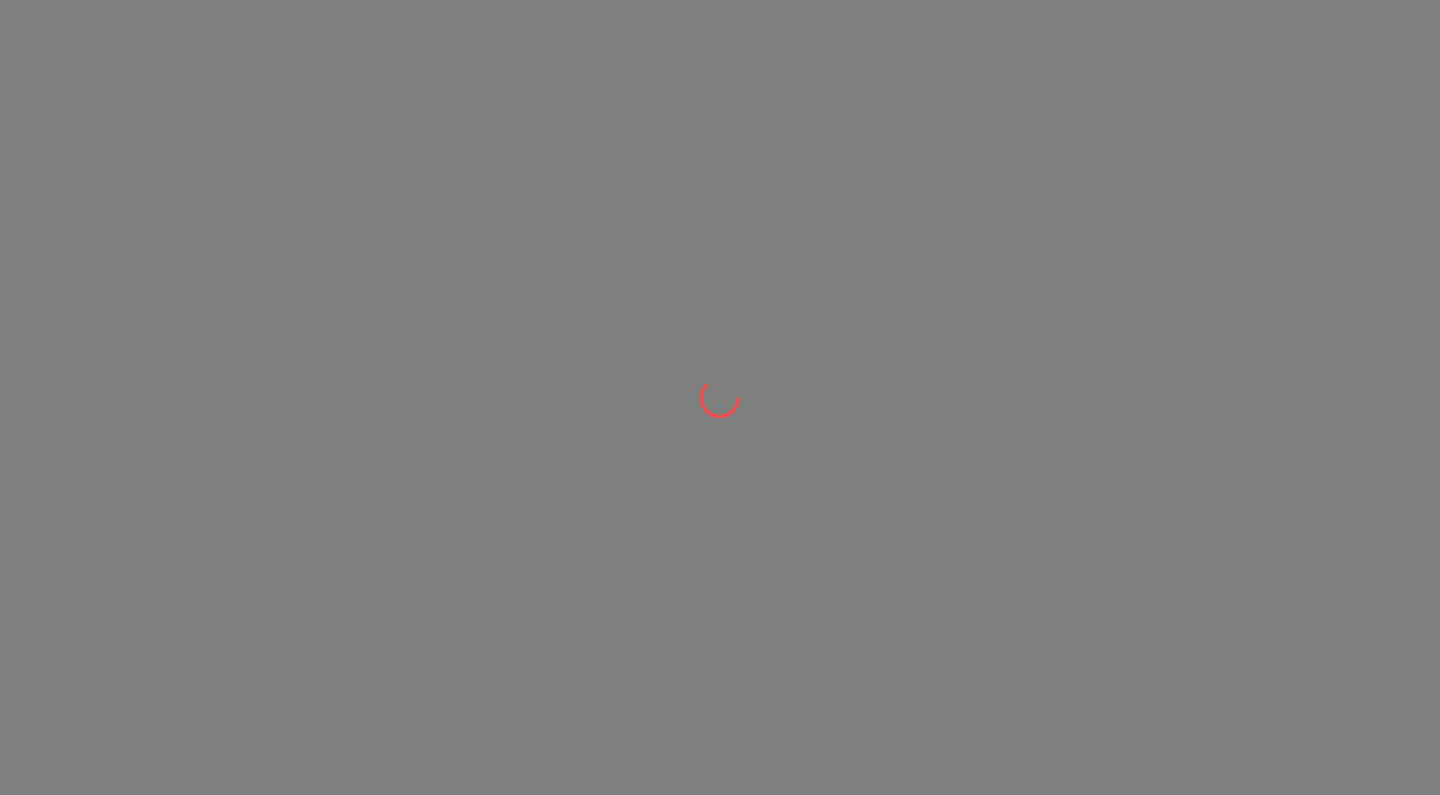 scroll, scrollTop: 0, scrollLeft: 0, axis: both 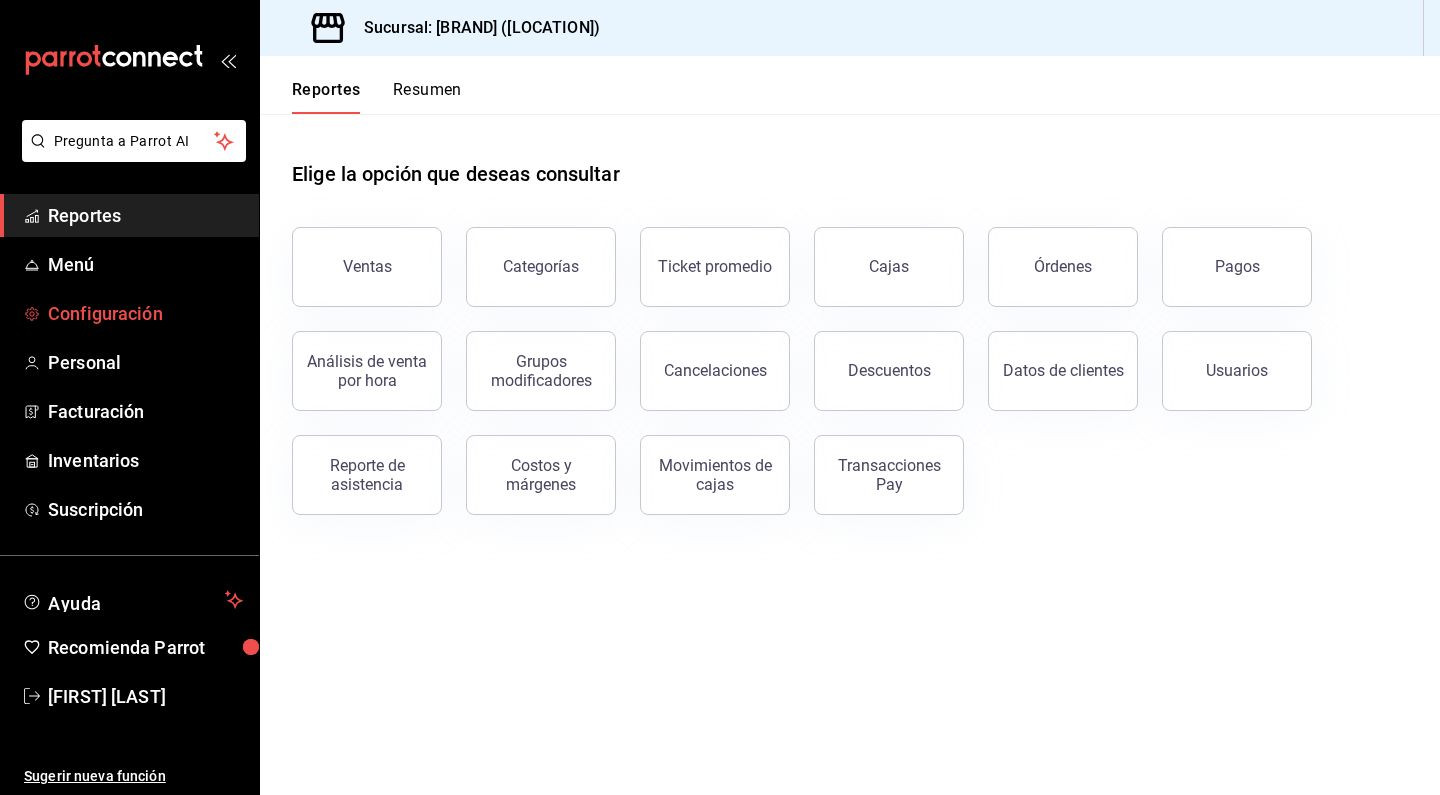 click on "Configuración" at bounding box center (145, 313) 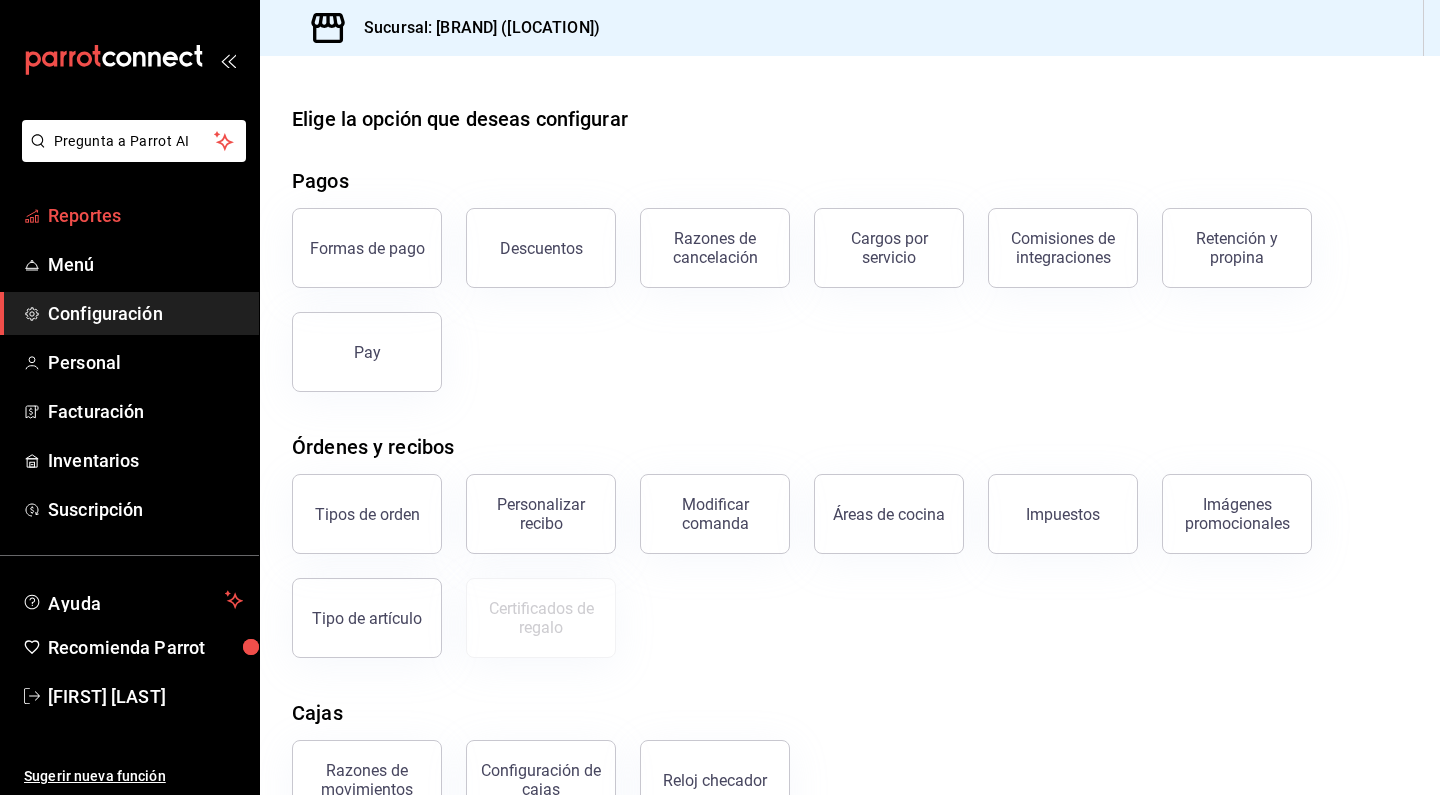 click on "Reportes" at bounding box center (129, 215) 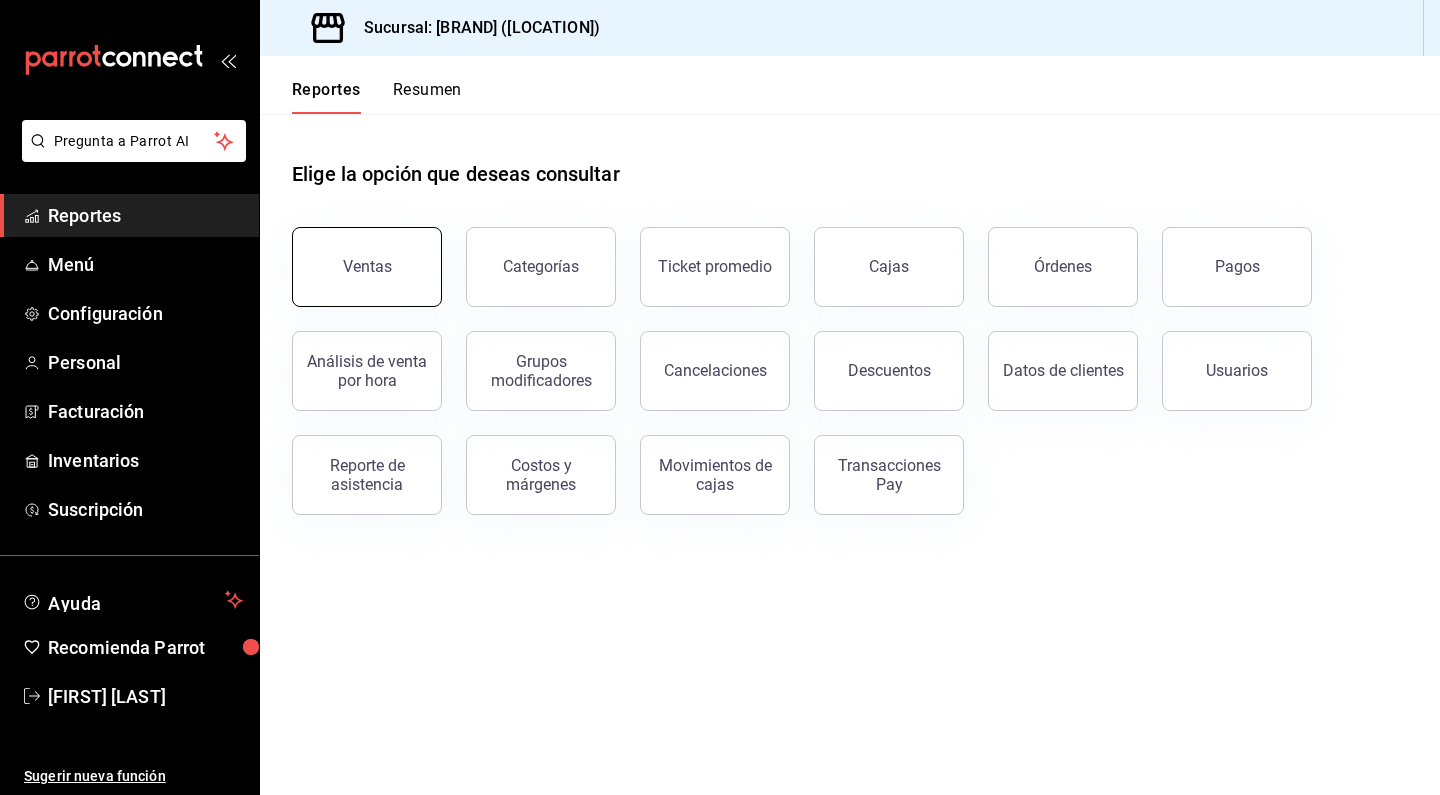 click on "Ventas" at bounding box center (367, 267) 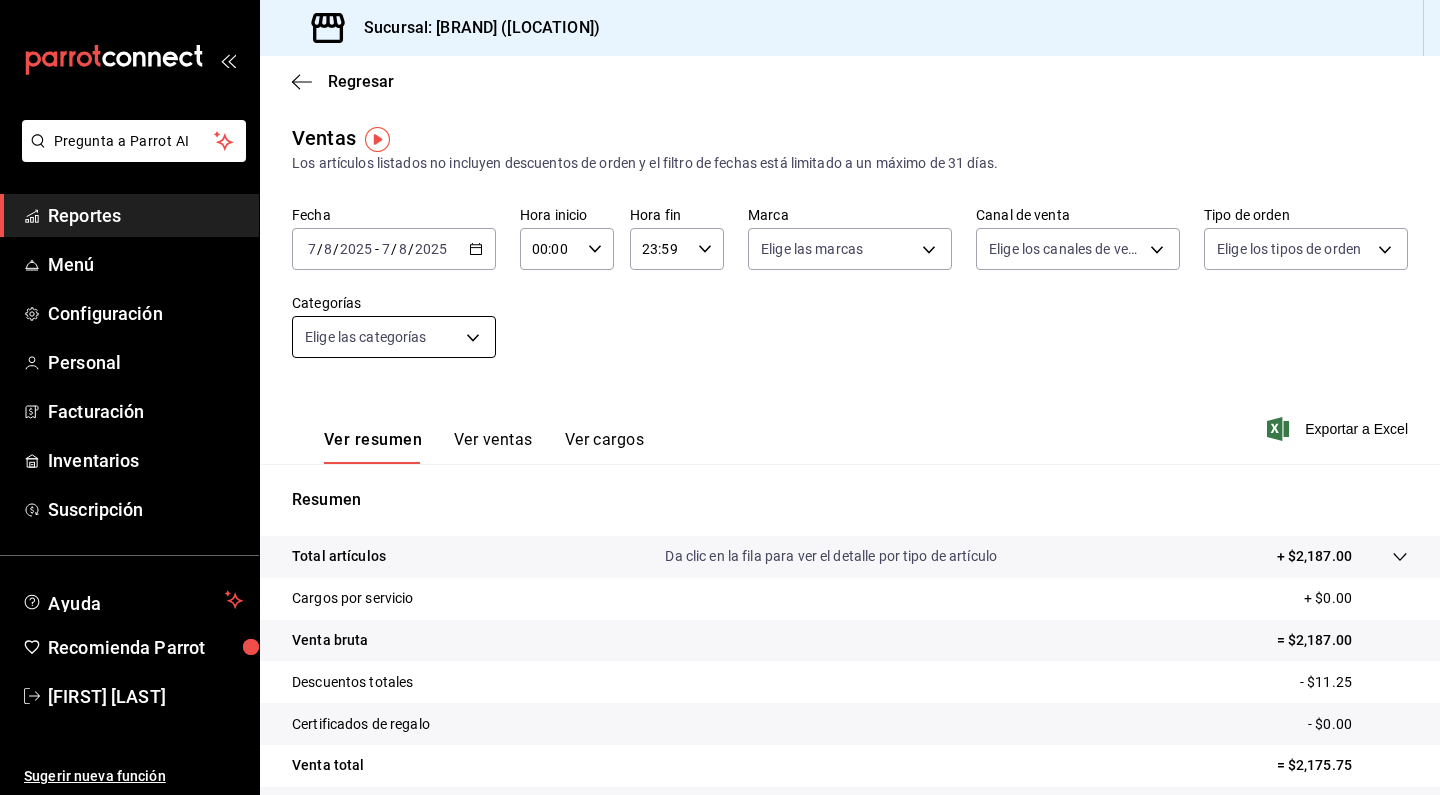 scroll, scrollTop: 0, scrollLeft: 0, axis: both 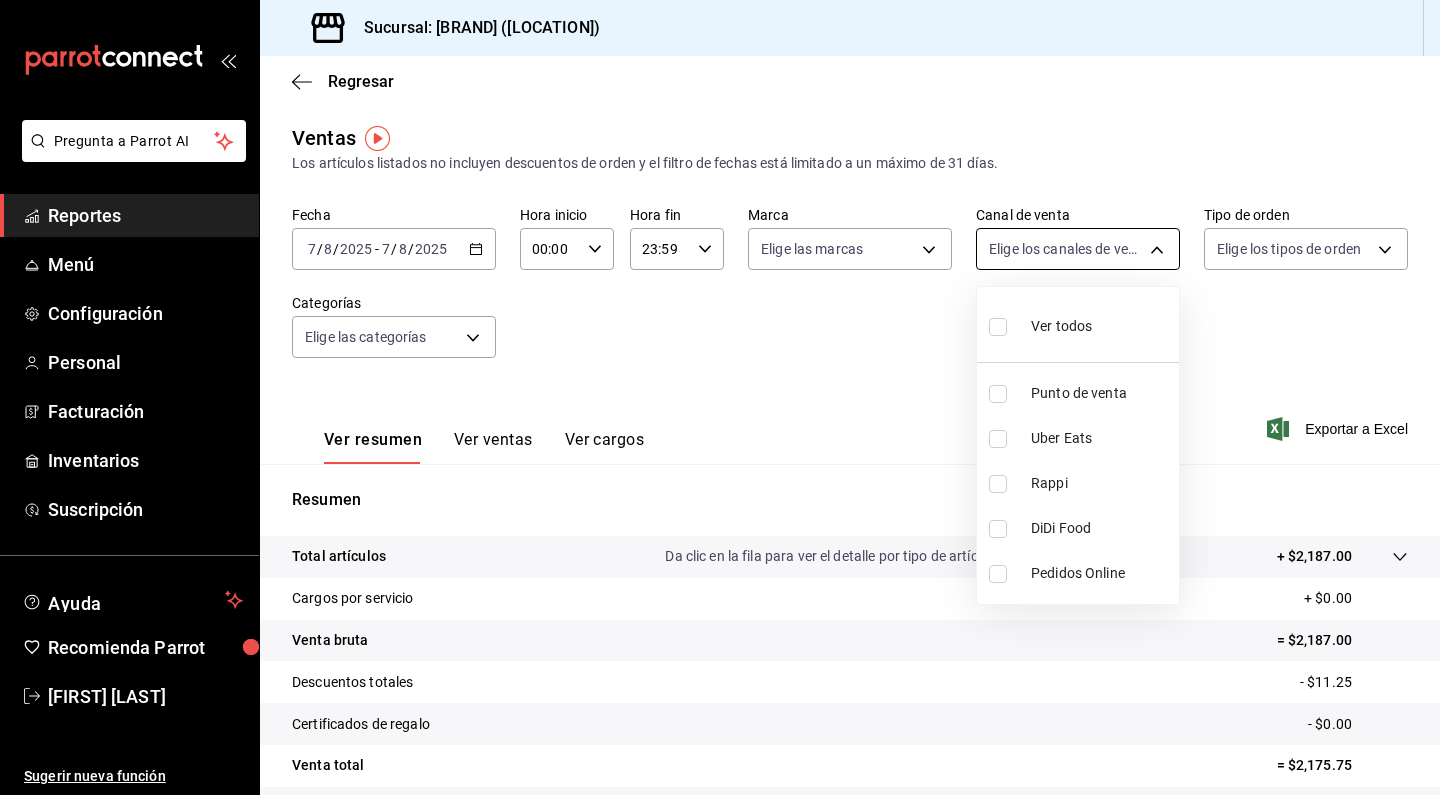 click on "Pregunta a Parrot AI Reportes   Menú   Configuración   Personal   Facturación   Inventarios   Suscripción   Ayuda Recomienda Parrot   [FIRST] [LAST]   Sugerir nueva función   Sucursal: [BRAND] ([LOCATION]) Regresar Ventas Los artículos listados no incluyen descuentos de orden y el filtro de fechas está limitado a un máximo de 31 días. Fecha [DATE] [DATE] - [DATE] [DATE] Hora inicio 00:00 Hora inicio Hora fin 23:59 Hora fin Marca Elige las marcas Canal de venta Elige los canales de venta Tipo de orden Elige los tipos de orden Categorías Elige las categorías Ver resumen Ver ventas Ver cargos Exportar a Excel Resumen Total artículos Da clic en la fila para ver el detalle por tipo de artículo + $[PRICE] Cargos por servicio + $[PRICE] Venta bruta = $[PRICE] Descuentos totales - $[PRICE] Certificados de regalo - $[PRICE] Venta total = $[PRICE] Impuestos - $[PRICE] Venta neta = $[PRICE] GANA 1 MES GRATIS EN TU SUSCRIPCIÓN AQUÍ Ver video tutorial Ir a video Pregunta a Parrot AI" at bounding box center (720, 397) 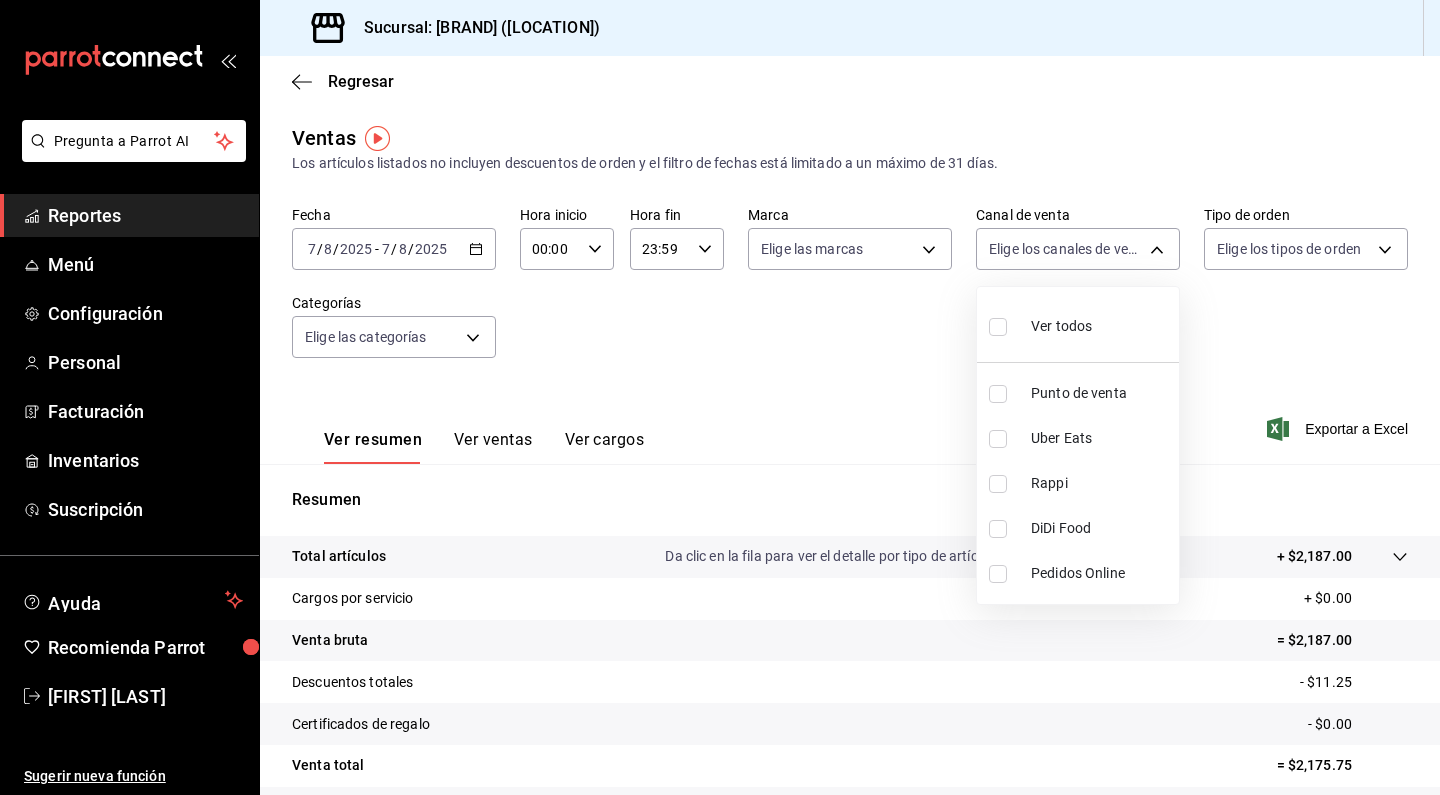 click at bounding box center (720, 397) 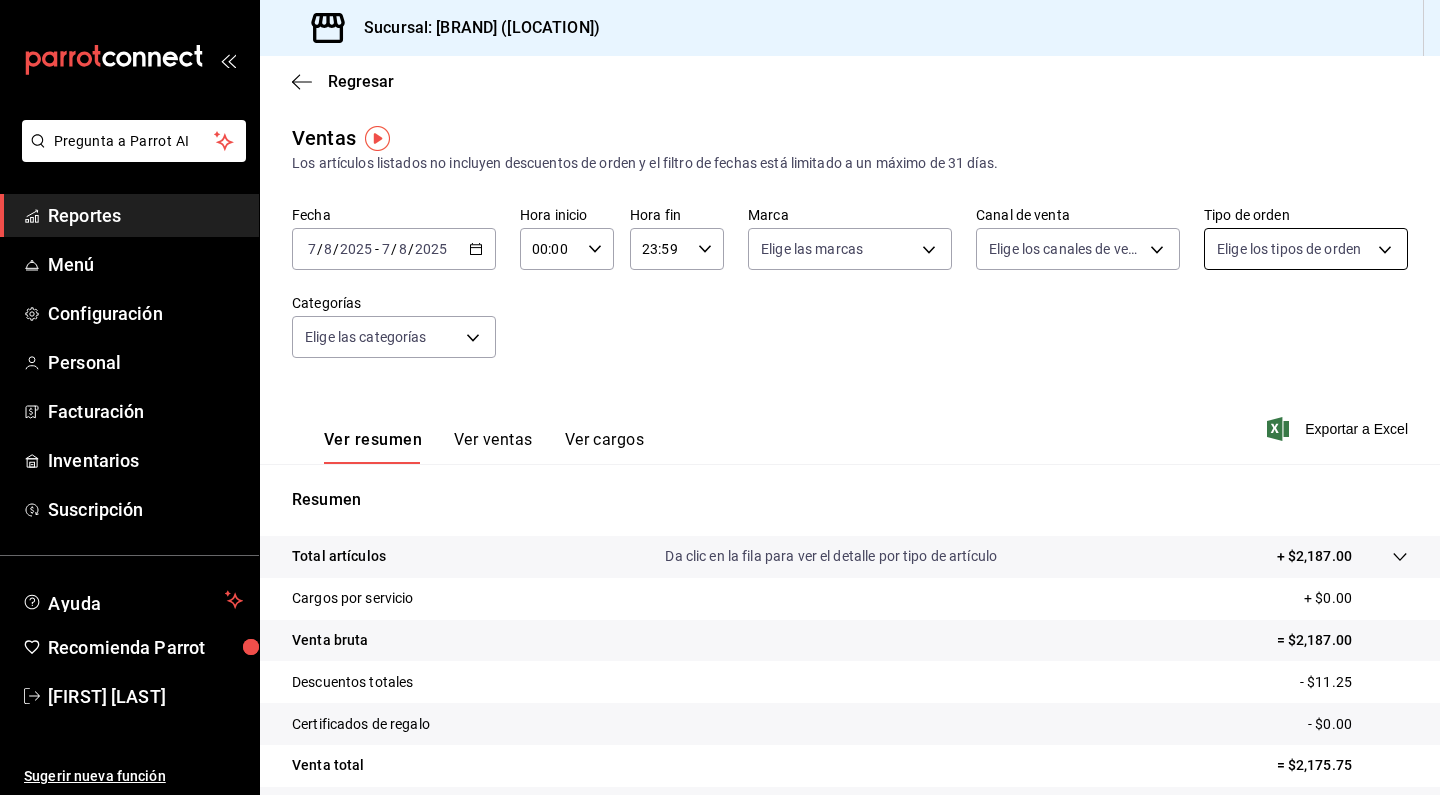 click on "Pregunta a Parrot AI Reportes   Menú   Configuración   Personal   Facturación   Inventarios   Suscripción   Ayuda Recomienda Parrot   [FIRST] [LAST]   Sugerir nueva función   Sucursal: [BRAND] ([LOCATION]) Regresar Ventas Los artículos listados no incluyen descuentos de orden y el filtro de fechas está limitado a un máximo de 31 días. Fecha [DATE] [DATE] - [DATE] [DATE] Hora inicio 00:00 Hora inicio Hora fin 23:59 Hora fin Marca Elige las marcas Canal de venta Elige los canales de venta Tipo de orden Elige los tipos de orden Categorías Elige las categorías Ver resumen Ver ventas Ver cargos Exportar a Excel Resumen Total artículos Da clic en la fila para ver el detalle por tipo de artículo + $[PRICE] Cargos por servicio + $[PRICE] Venta bruta = $[PRICE] Descuentos totales - $[PRICE] Certificados de regalo - $[PRICE] Venta total = $[PRICE] Impuestos - $[PRICE] Venta neta = $[PRICE] GANA 1 MES GRATIS EN TU SUSCRIPCIÓN AQUÍ Ver video tutorial Ir a video Pregunta a Parrot AI" at bounding box center (720, 397) 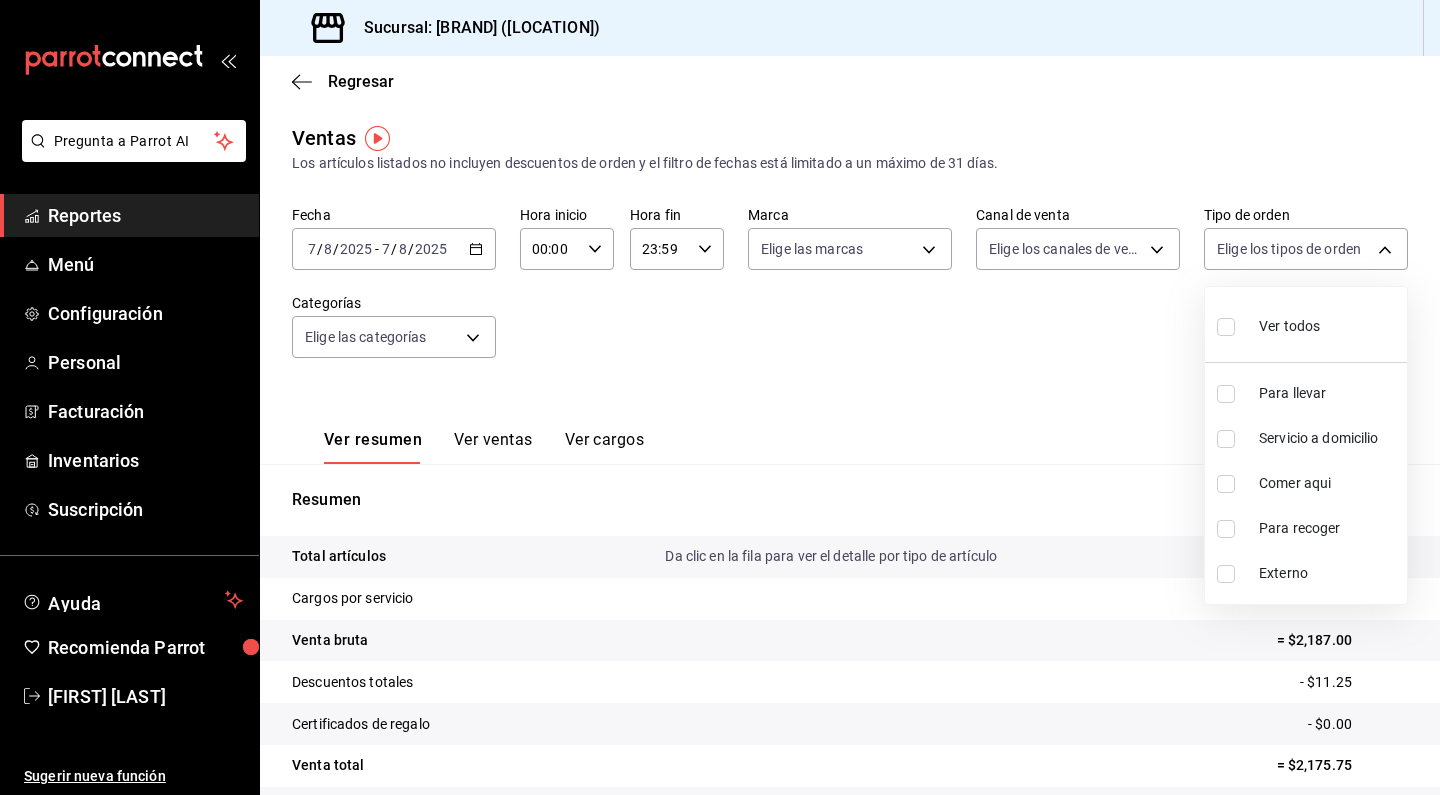 click at bounding box center [720, 397] 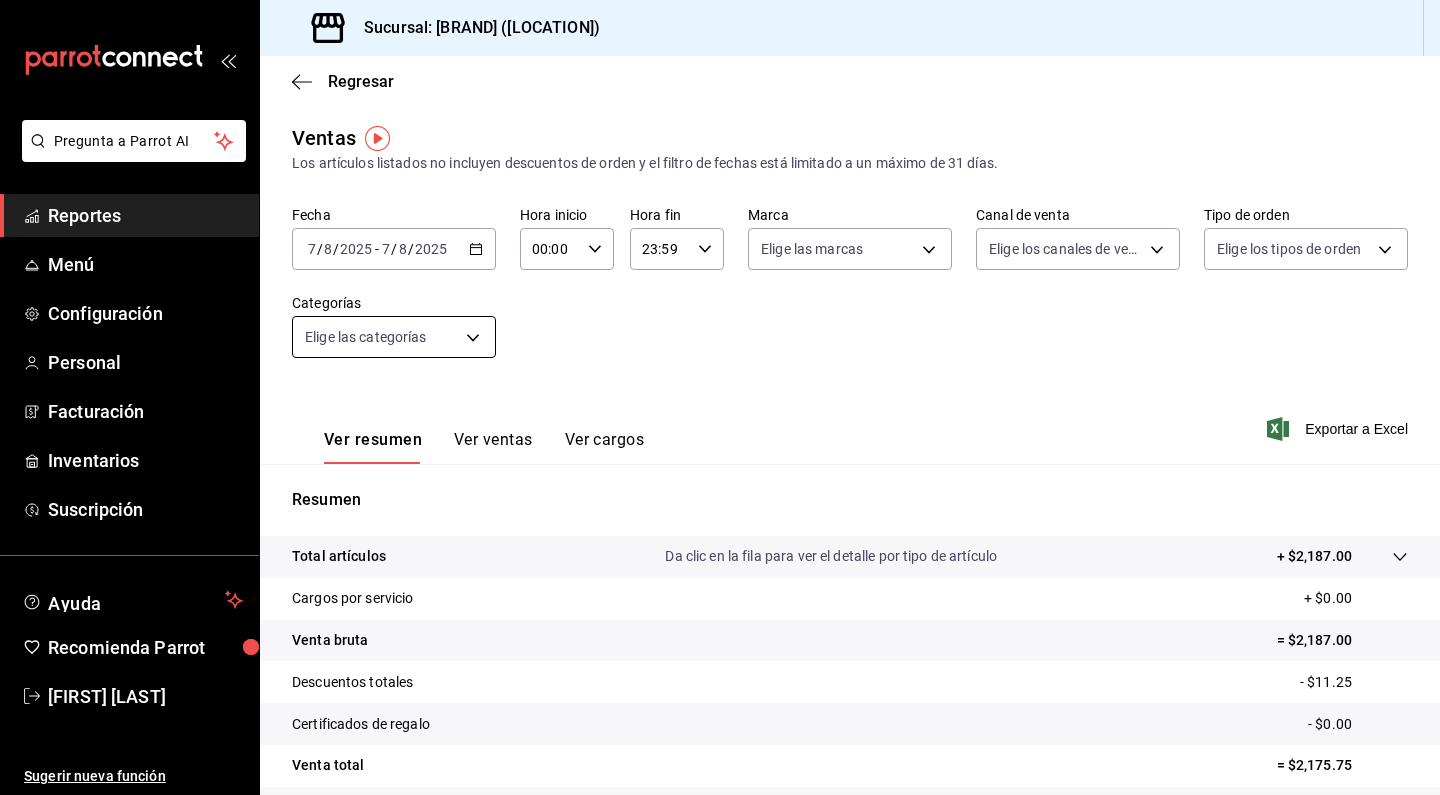 click on "Pregunta a Parrot AI Reportes   Menú   Configuración   Personal   Facturación   Inventarios   Suscripción   Ayuda Recomienda Parrot   [FIRST] [LAST]   Sugerir nueva función   Sucursal: [BRAND] ([LOCATION]) Regresar Ventas Los artículos listados no incluyen descuentos de orden y el filtro de fechas está limitado a un máximo de 31 días. Fecha [DATE] [DATE] - [DATE] [DATE] Hora inicio 00:00 Hora inicio Hora fin 23:59 Hora fin Marca Elige las marcas Canal de venta Elige los canales de venta Tipo de orden Elige los tipos de orden Categorías Elige las categorías Ver resumen Ver ventas Ver cargos Exportar a Excel Resumen Total artículos Da clic en la fila para ver el detalle por tipo de artículo + $[PRICE] Cargos por servicio + $[PRICE] Venta bruta = $[PRICE] Descuentos totales - $[PRICE] Certificados de regalo - $[PRICE] Venta total = $[PRICE] Impuestos - $[PRICE] Venta neta = $[PRICE] GANA 1 MES GRATIS EN TU SUSCRIPCIÓN AQUÍ Ver video tutorial Ir a video Pregunta a Parrot AI" at bounding box center [720, 397] 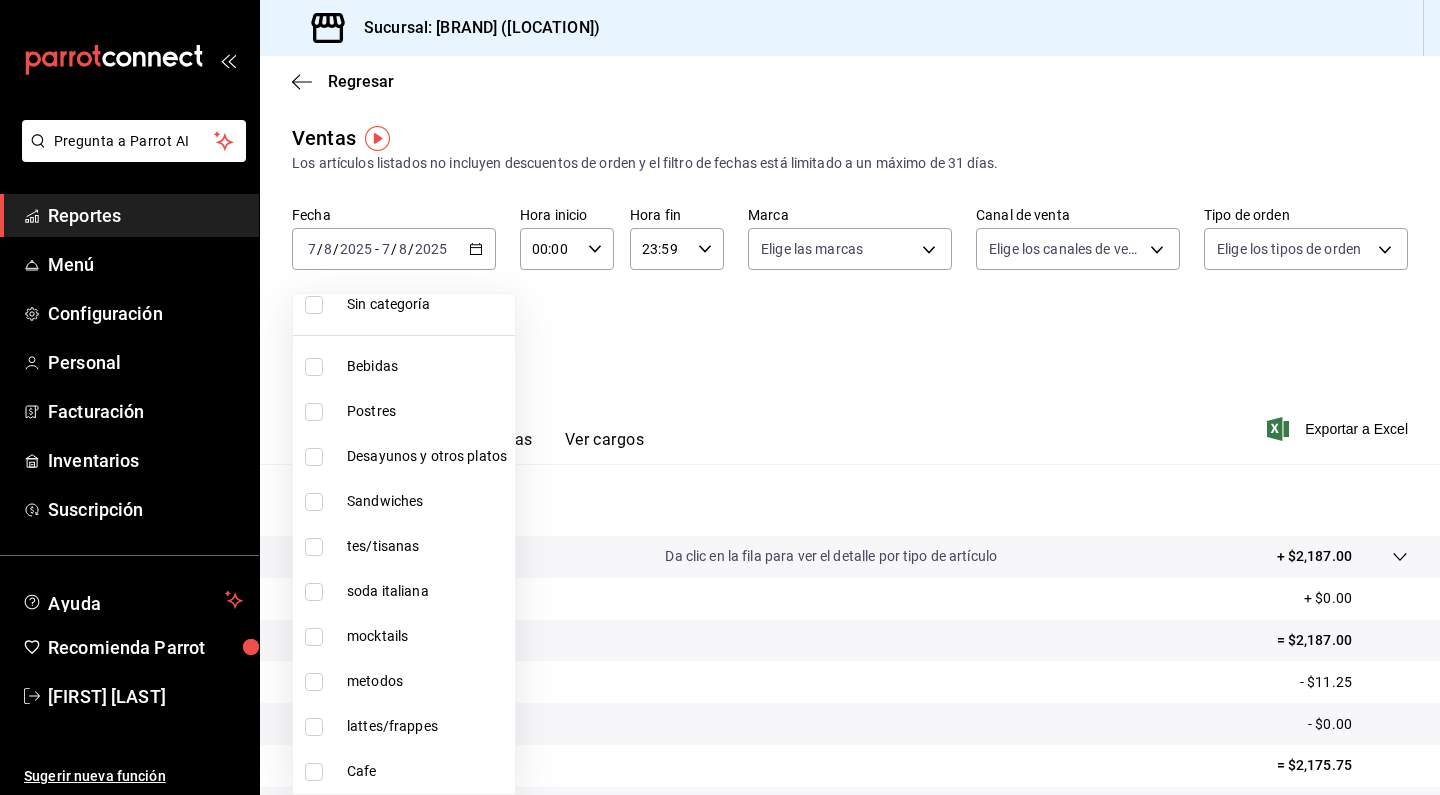 scroll, scrollTop: 65, scrollLeft: 0, axis: vertical 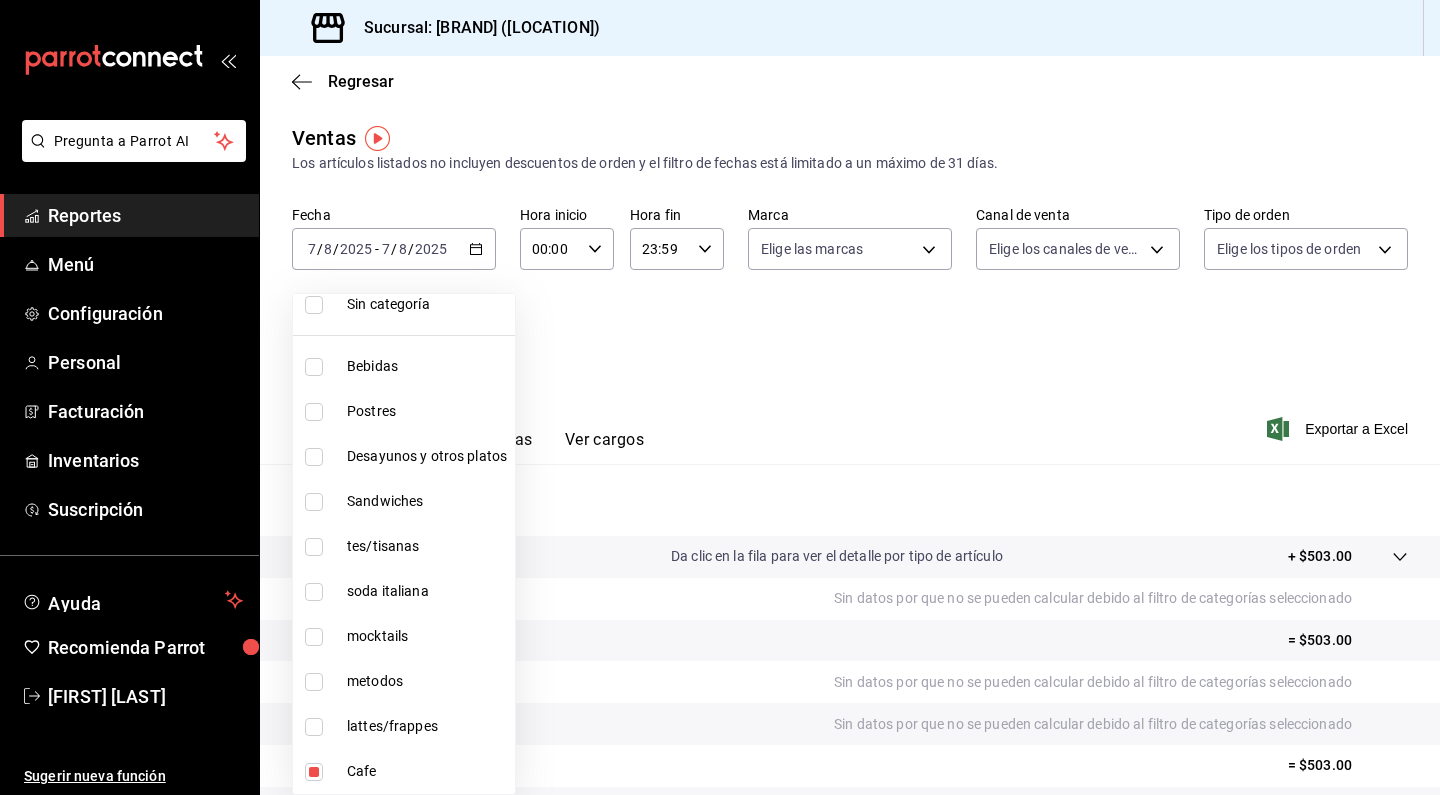 click at bounding box center [720, 397] 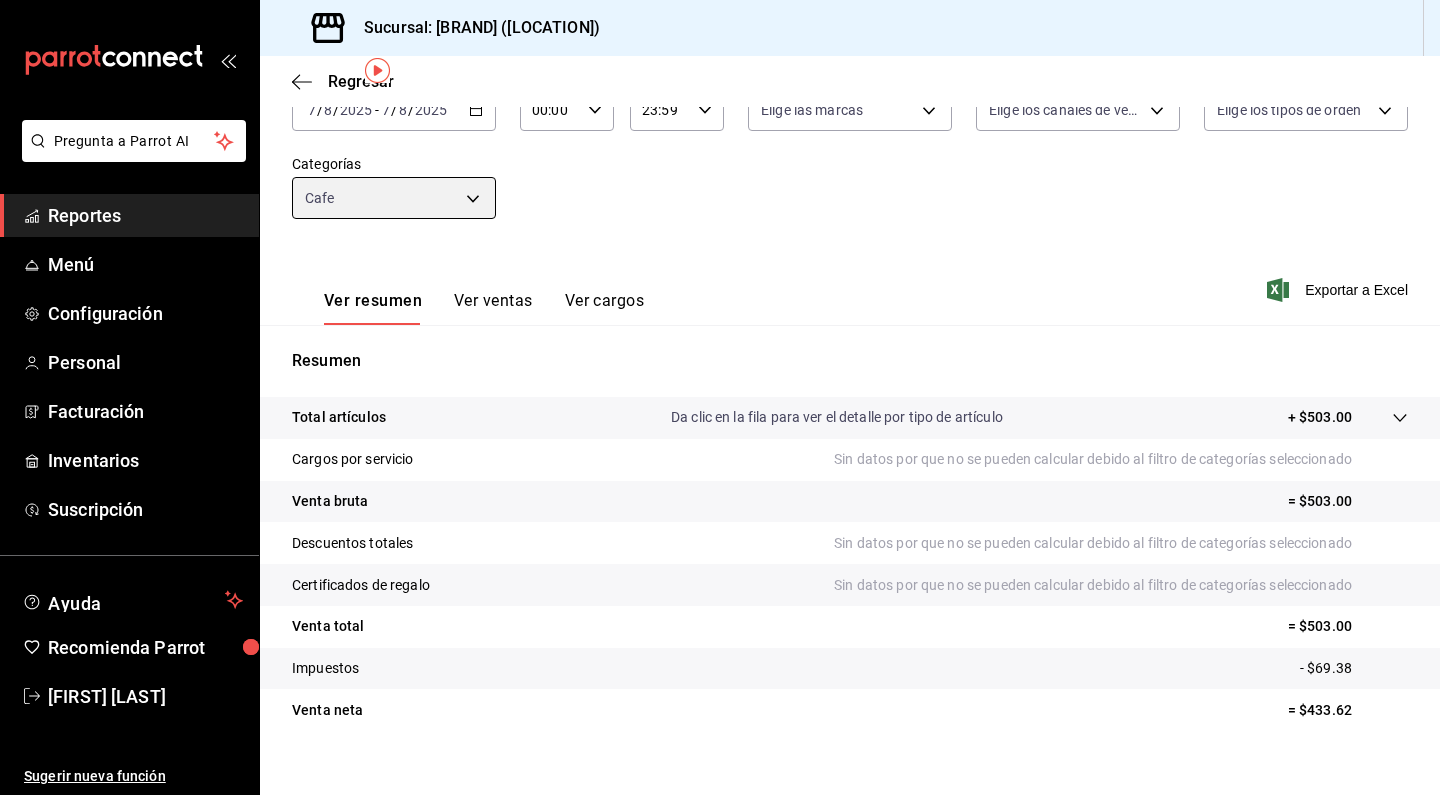 scroll, scrollTop: 163, scrollLeft: 0, axis: vertical 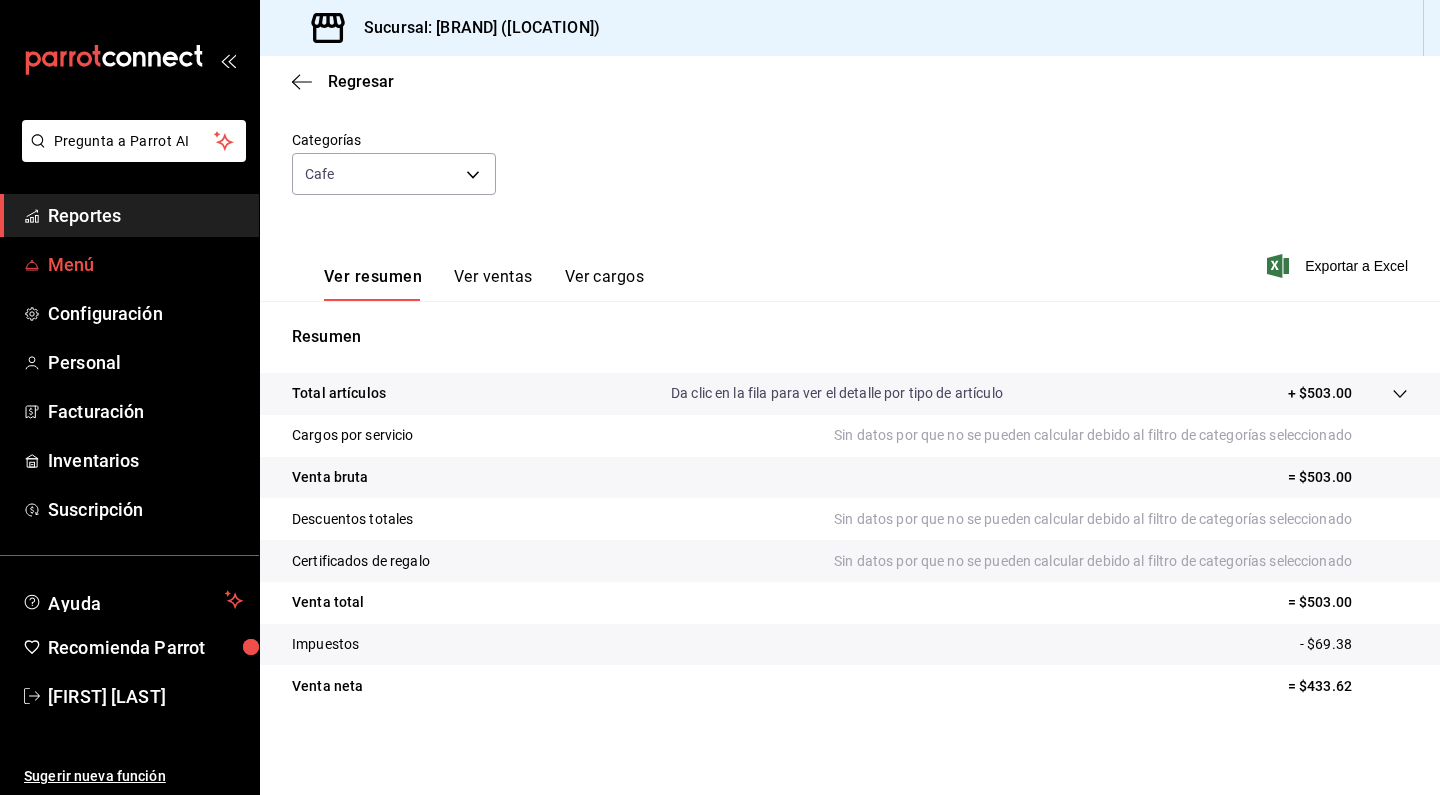 click on "Menú" at bounding box center (145, 264) 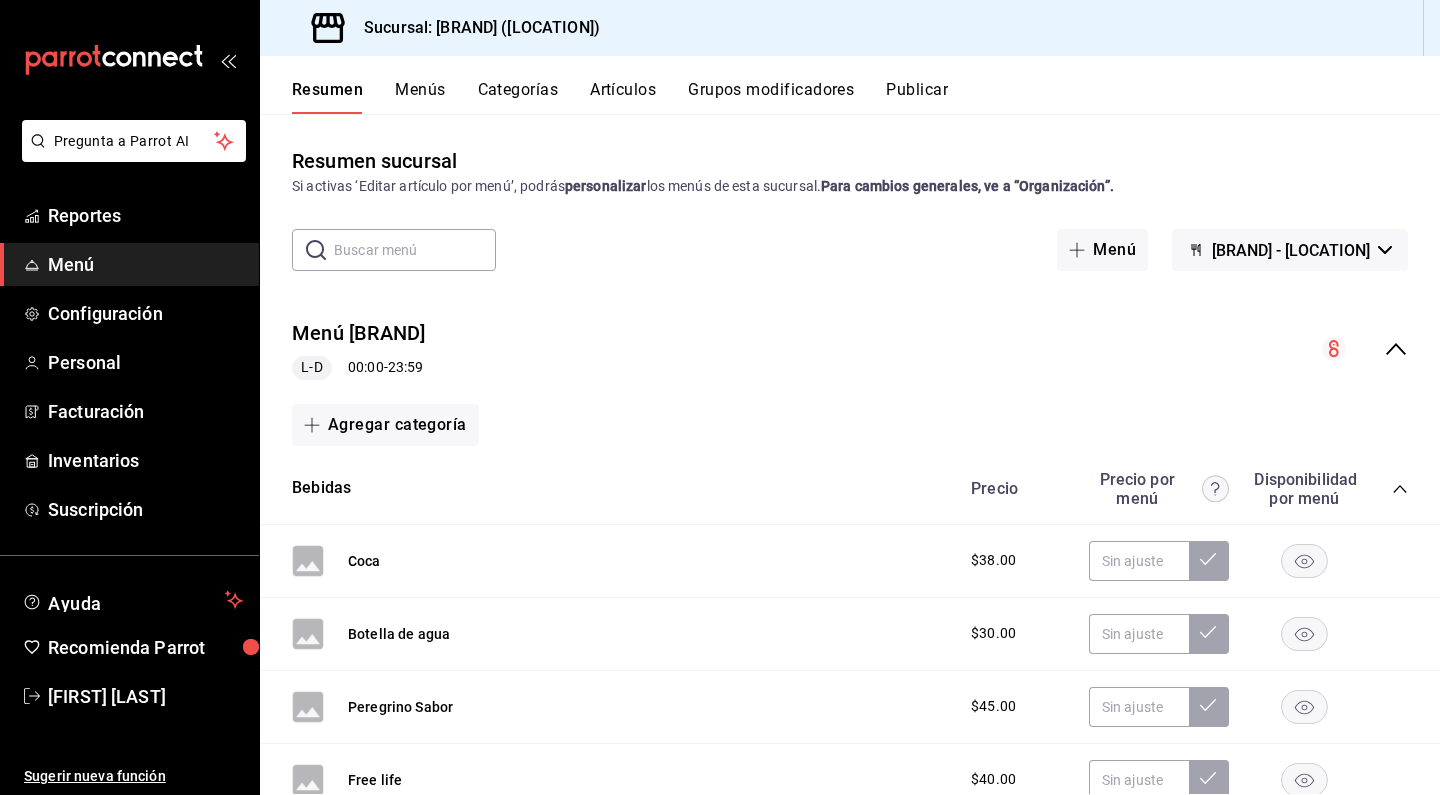 click on "Artículos" at bounding box center [623, 97] 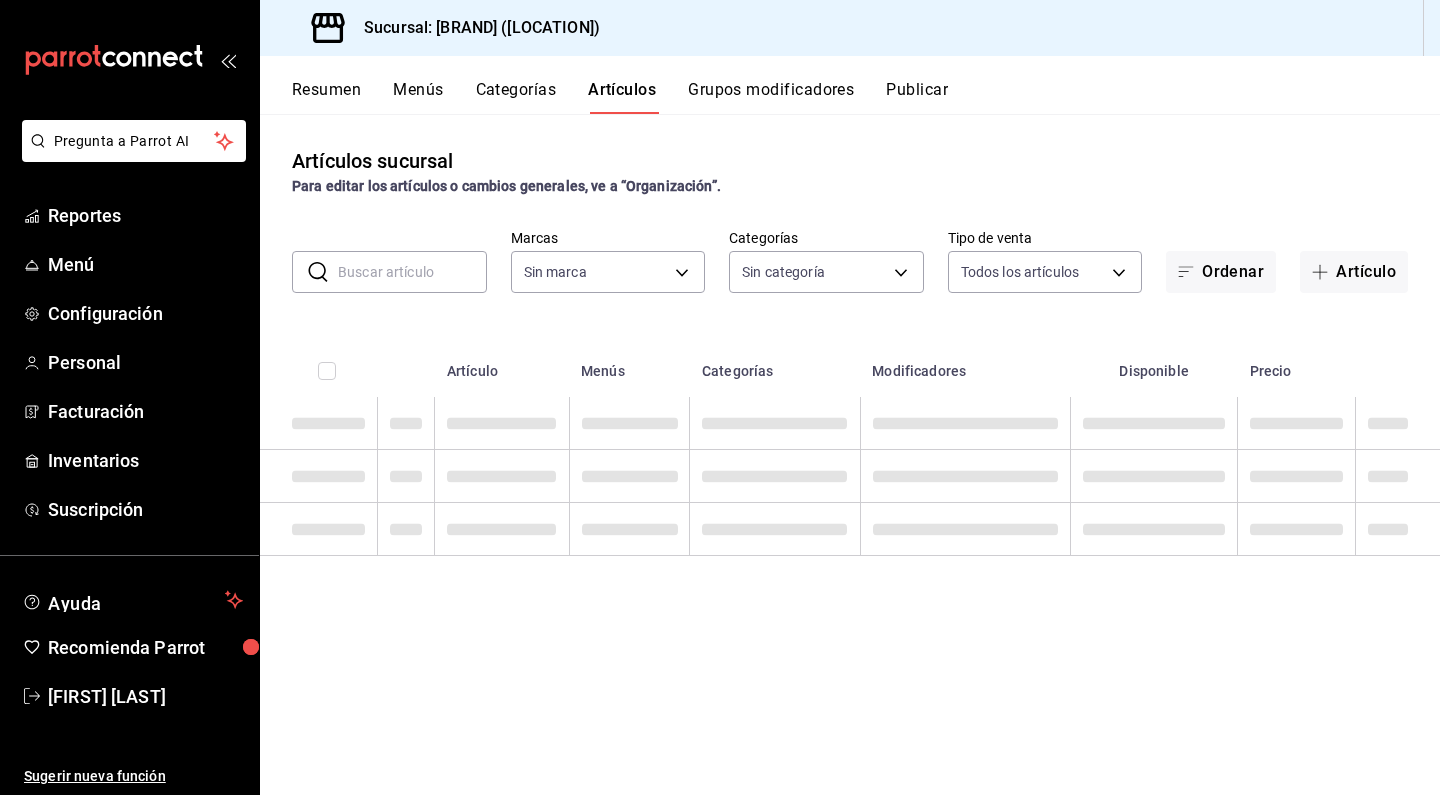 type on "e8737dc7-768a-46ab-9b25-337b51bb9342" 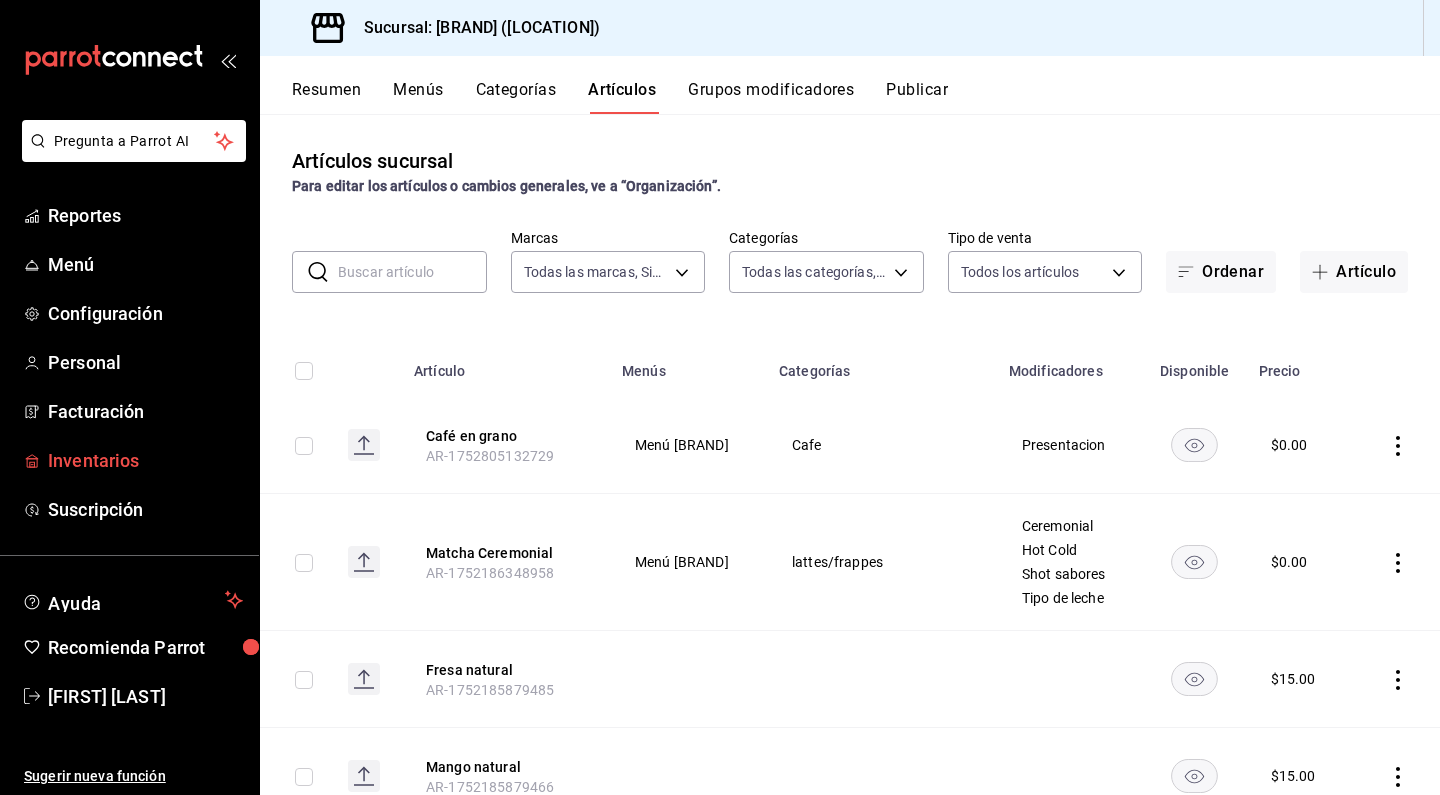 click on "Inventarios" at bounding box center [145, 460] 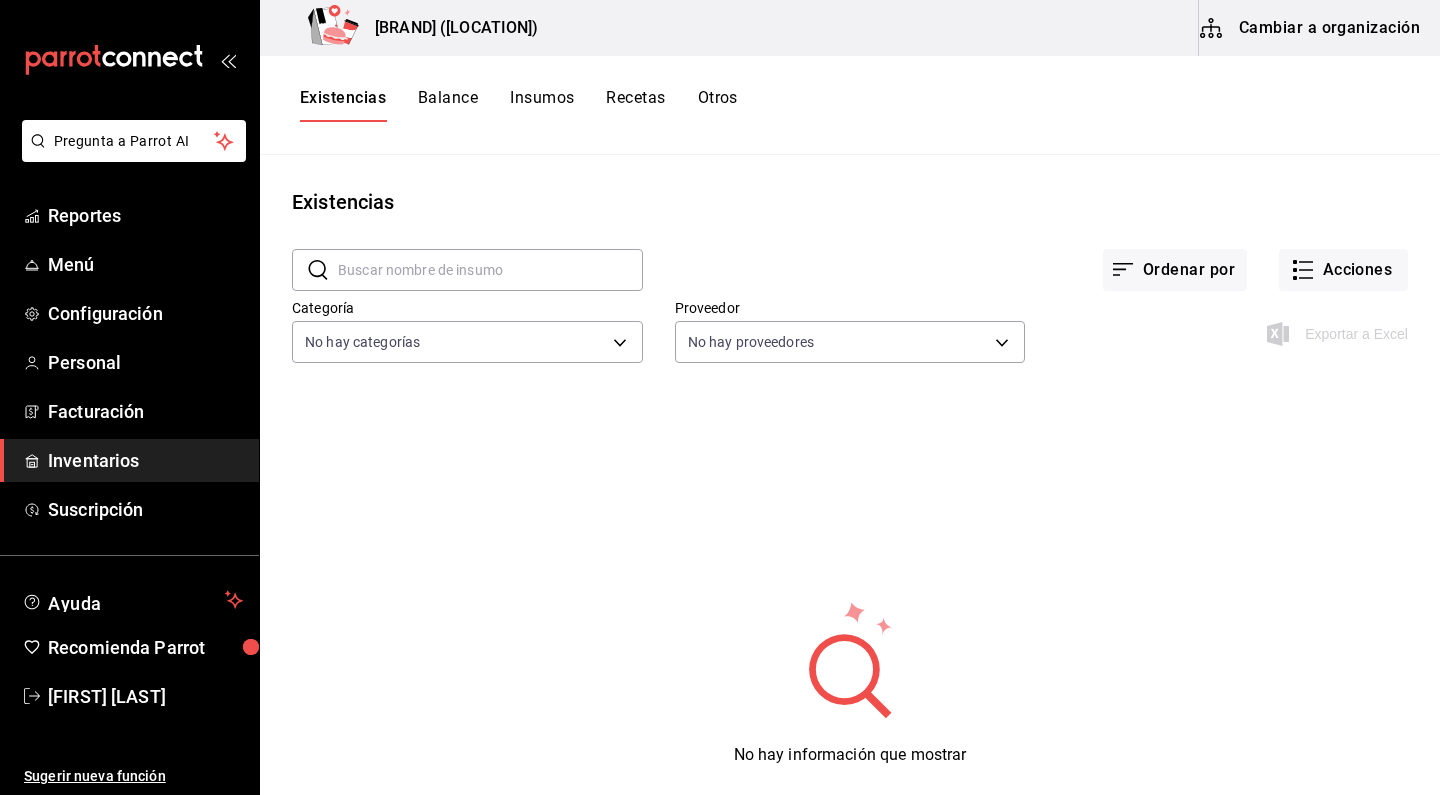 click on "Balance" at bounding box center [448, 105] 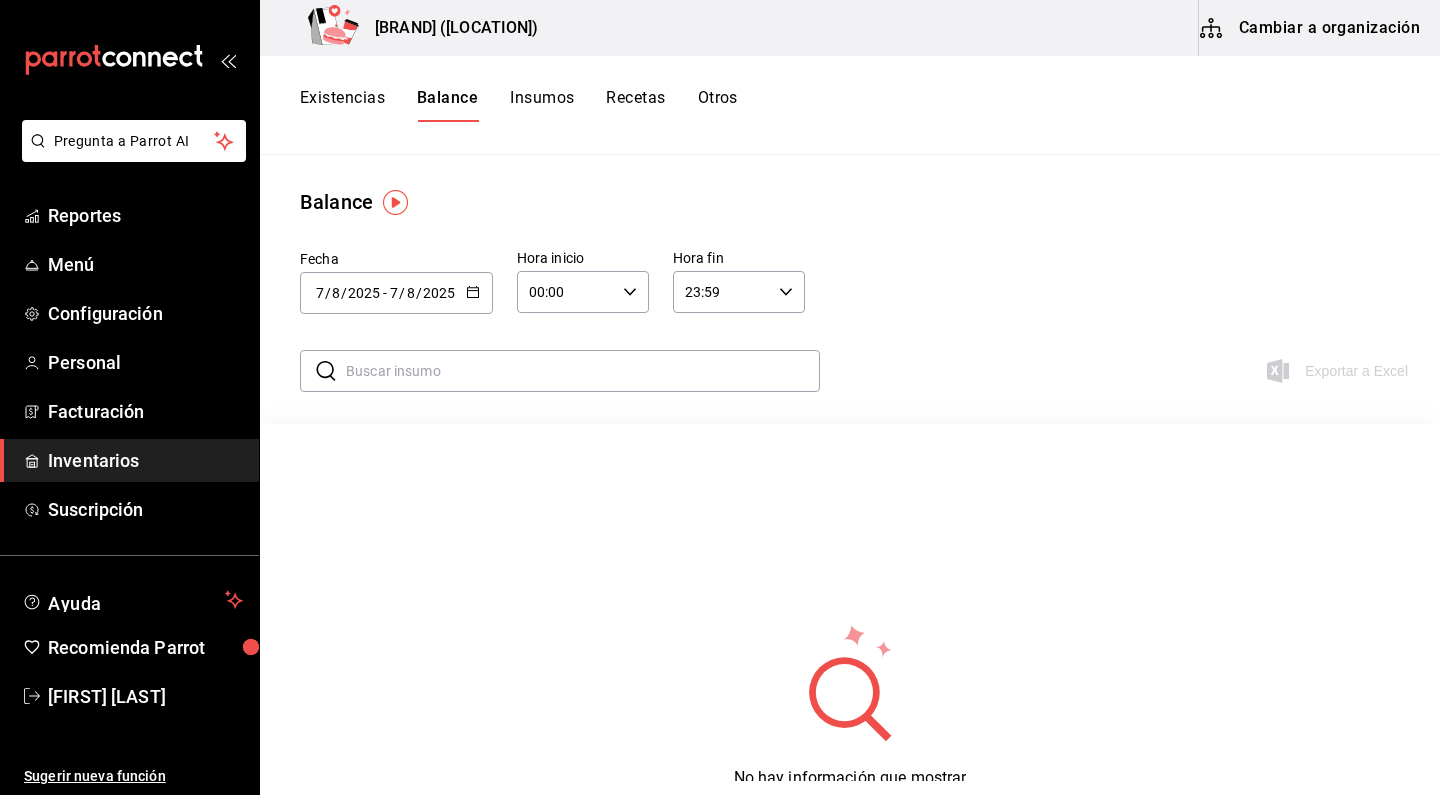 click on "Insumos" at bounding box center (542, 105) 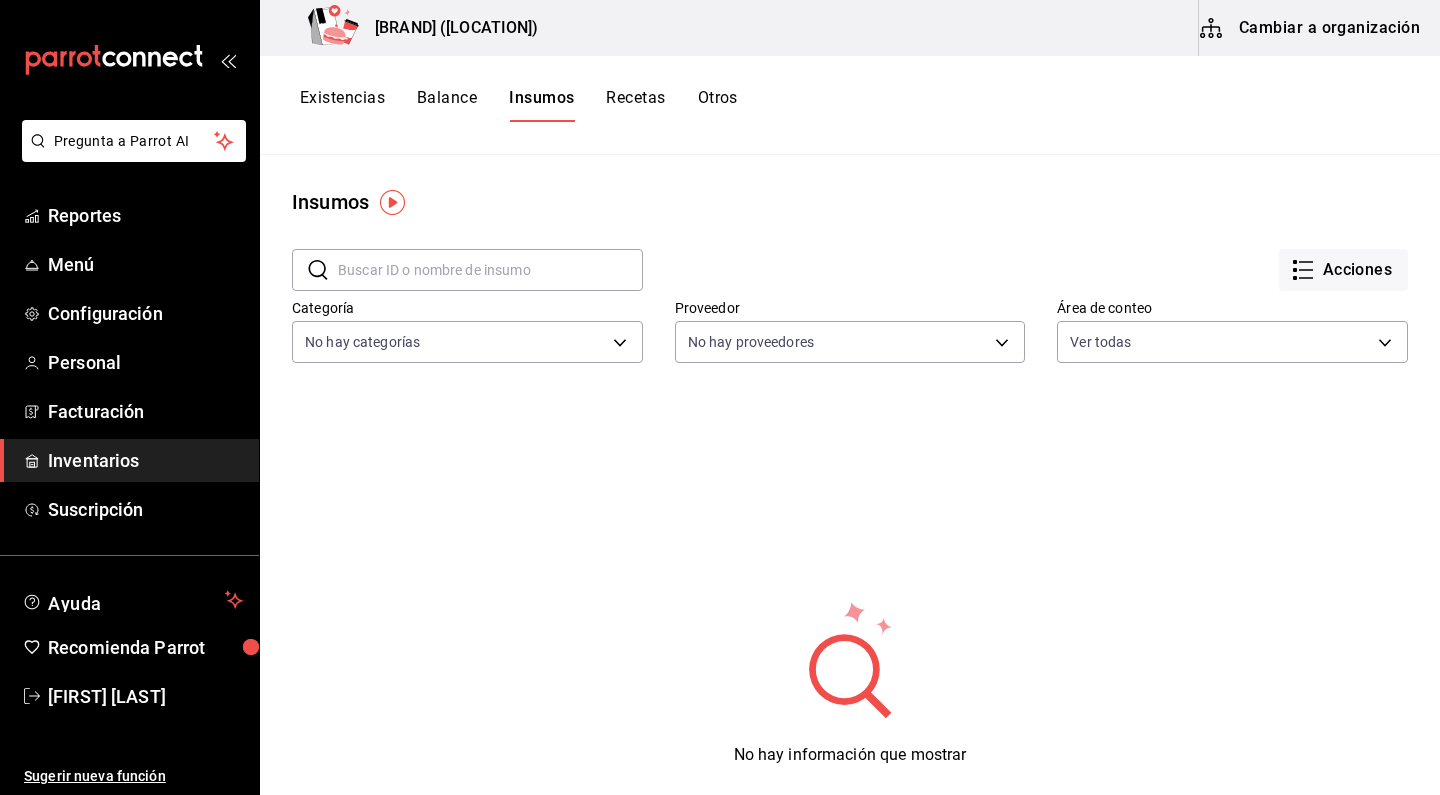 click on "Recetas" at bounding box center (635, 105) 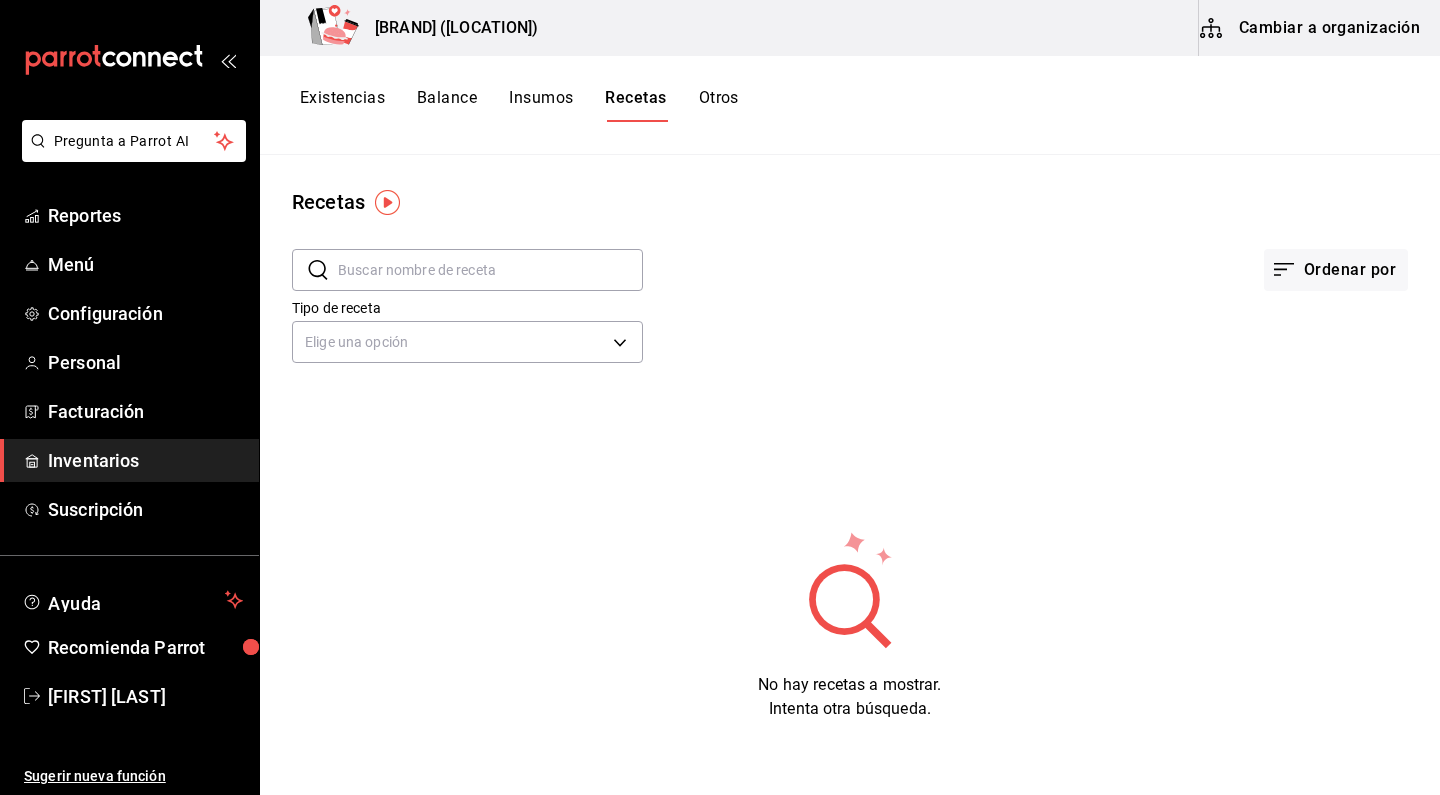 click on "Otros" at bounding box center [719, 105] 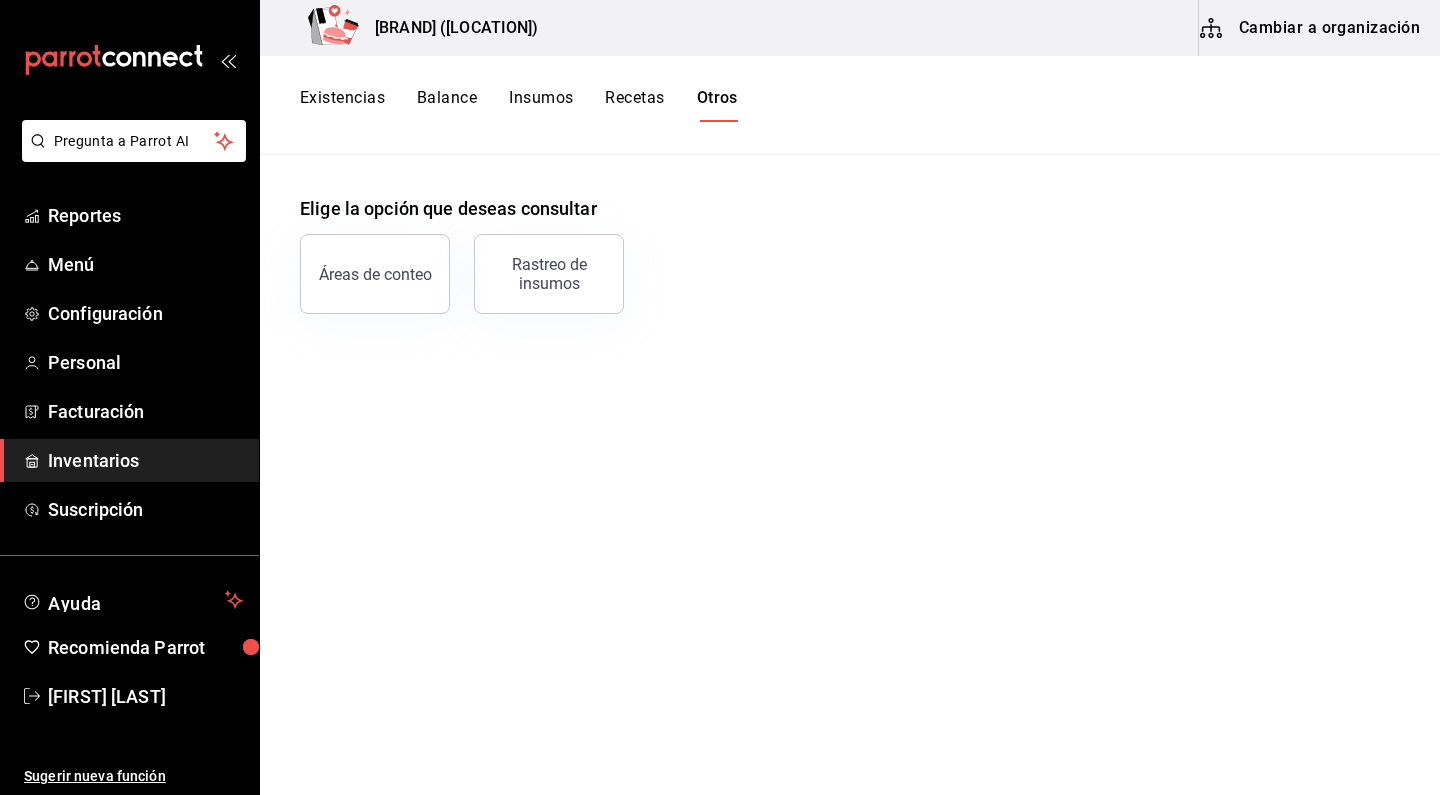 click on "Insumos" at bounding box center (541, 105) 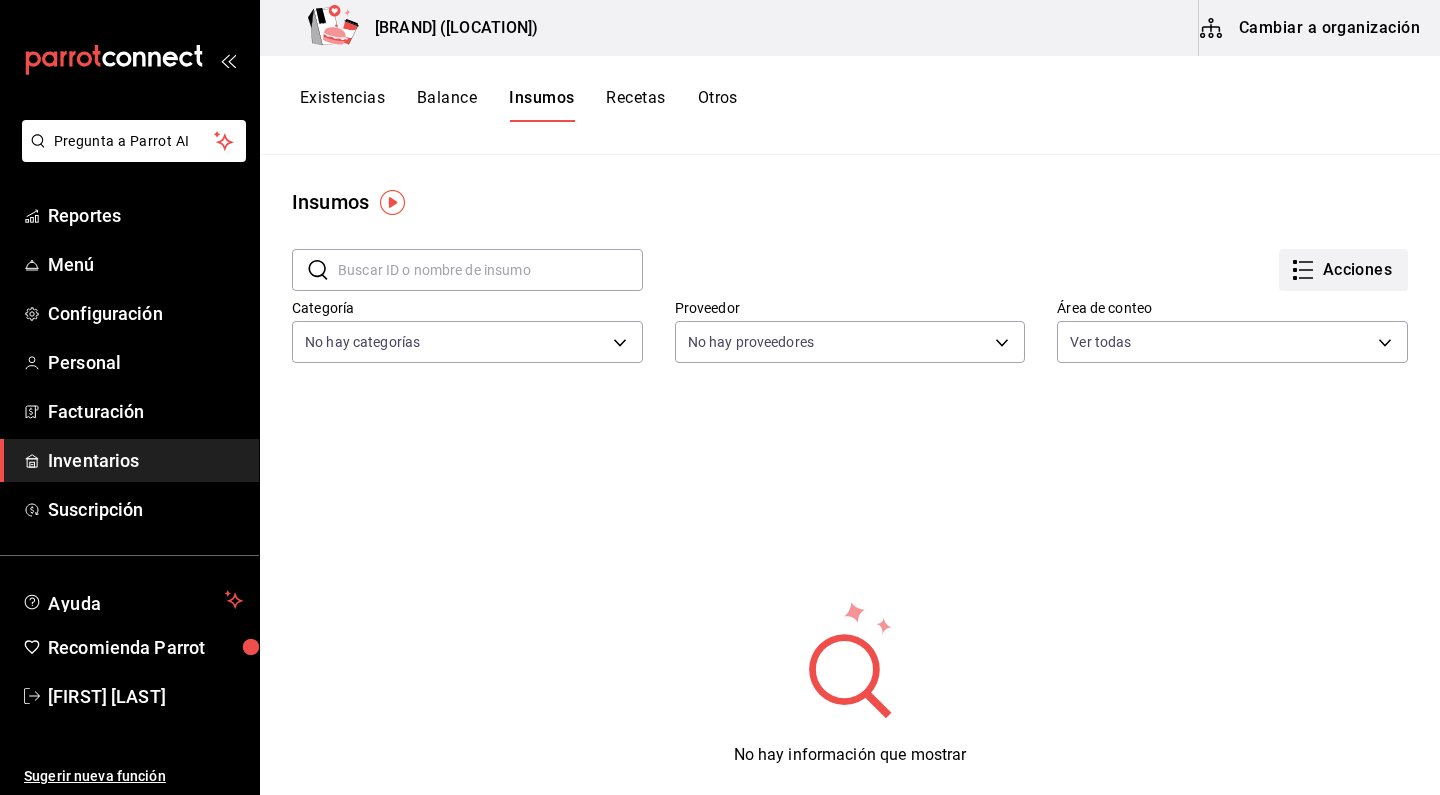 click 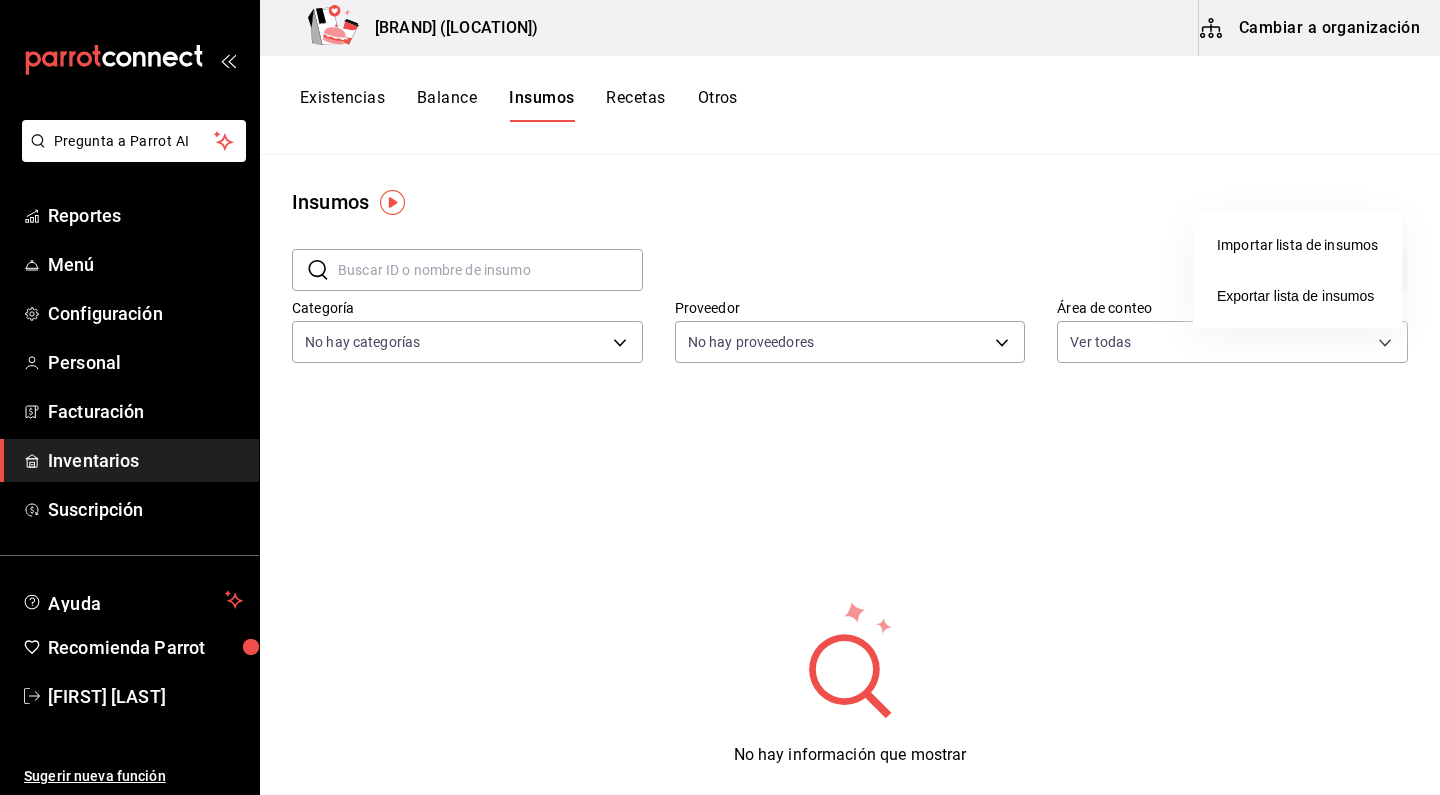 click on "Importar lista de insumos" at bounding box center (1297, 245) 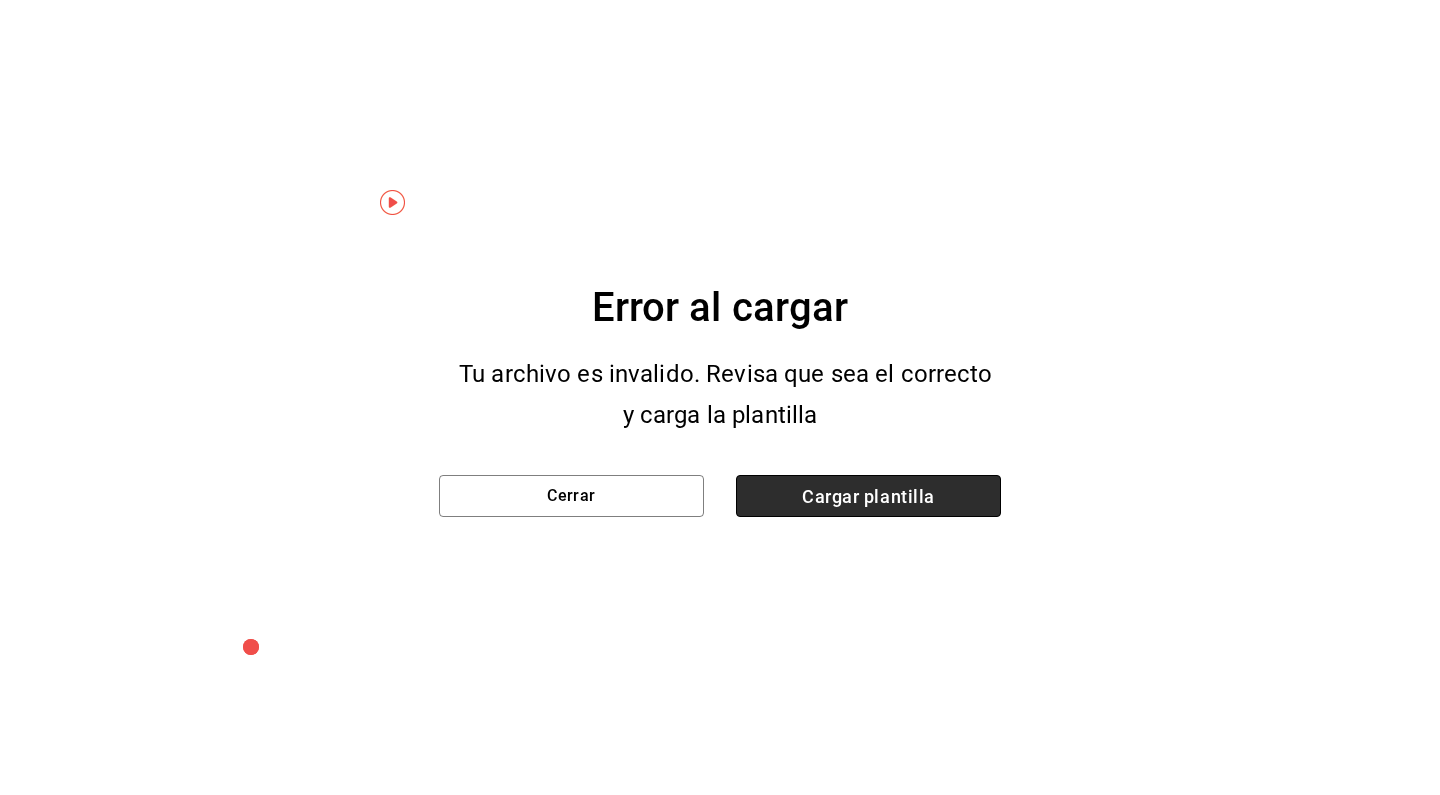 click on "Cargar plantilla" at bounding box center [868, 496] 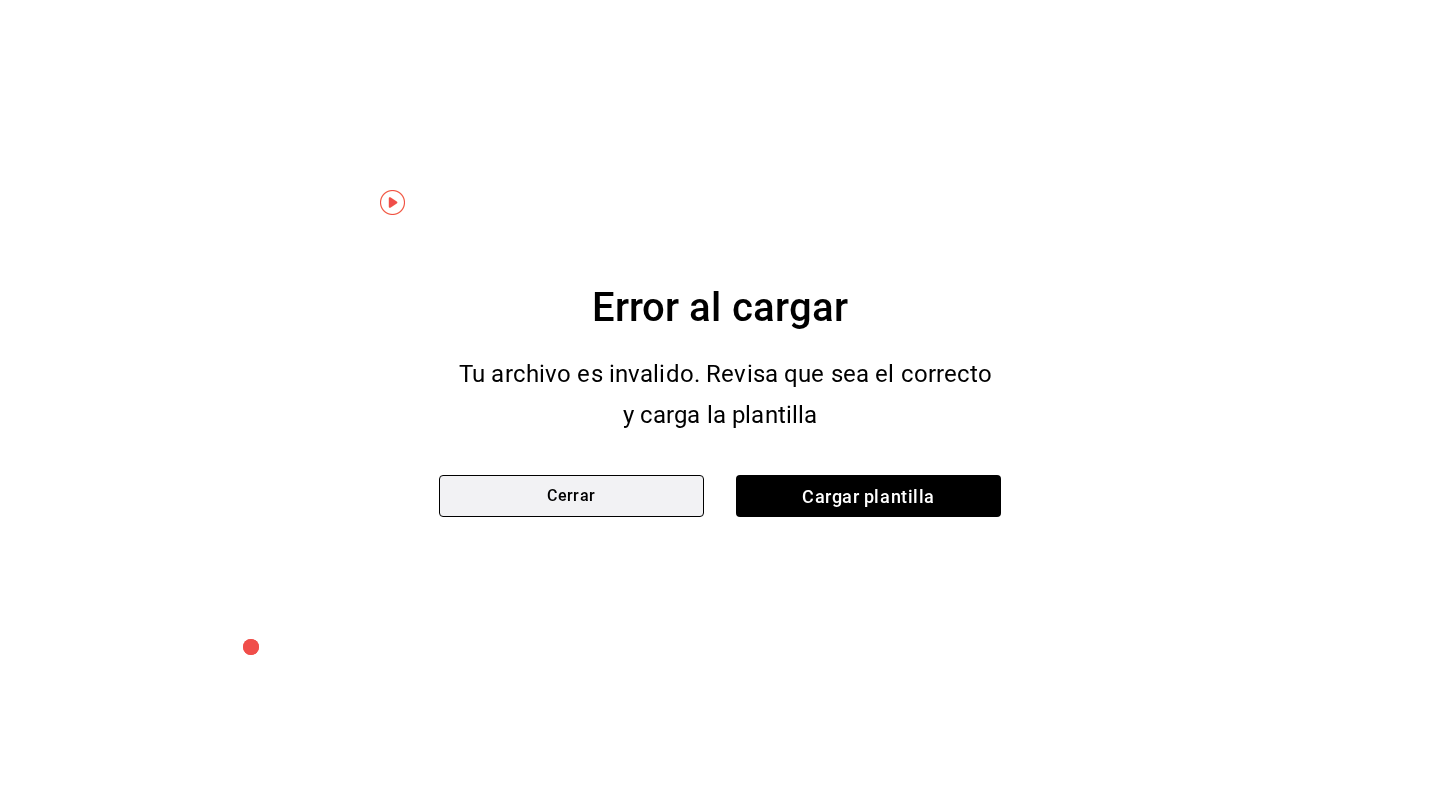 click on "Cerrar" at bounding box center [571, 496] 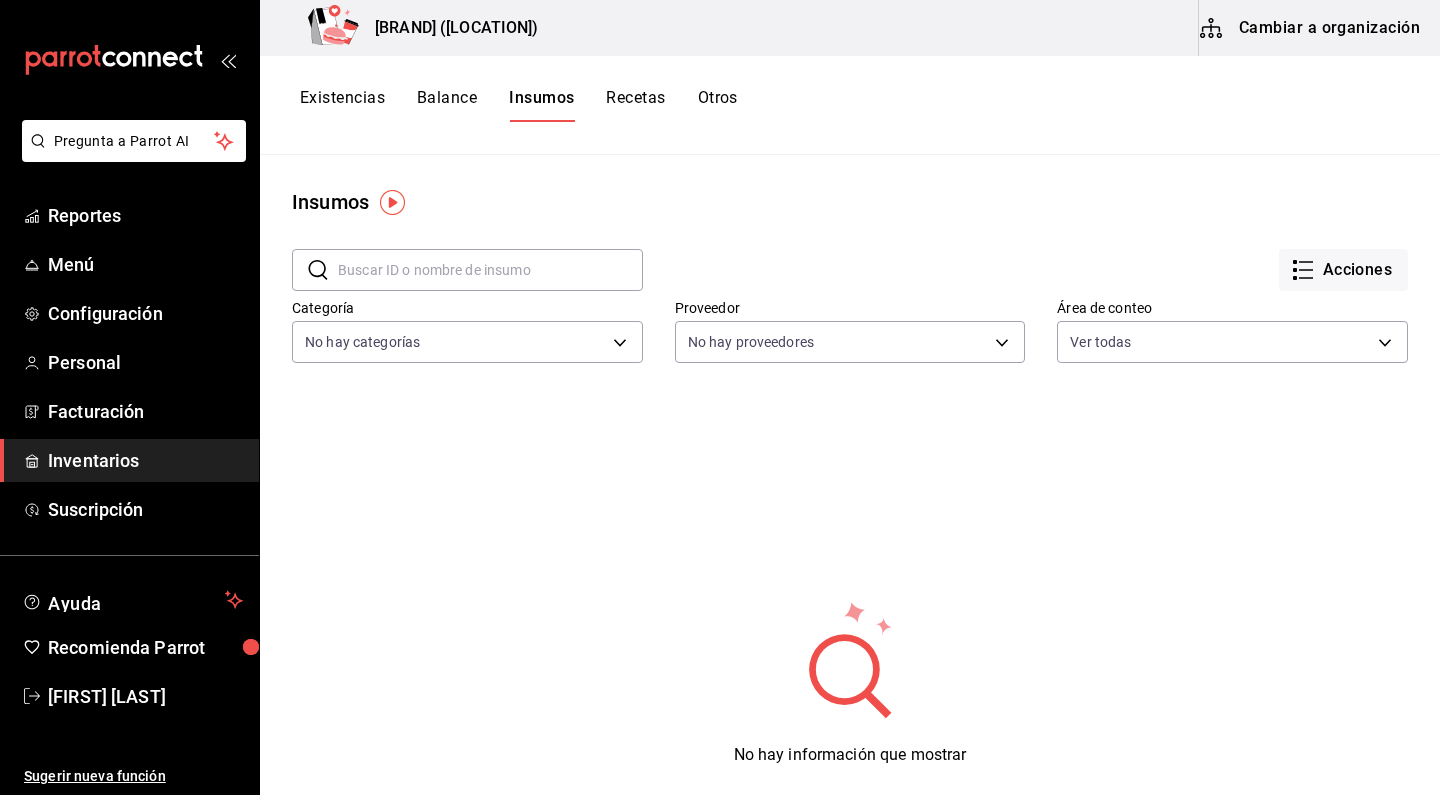 click at bounding box center (392, 202) 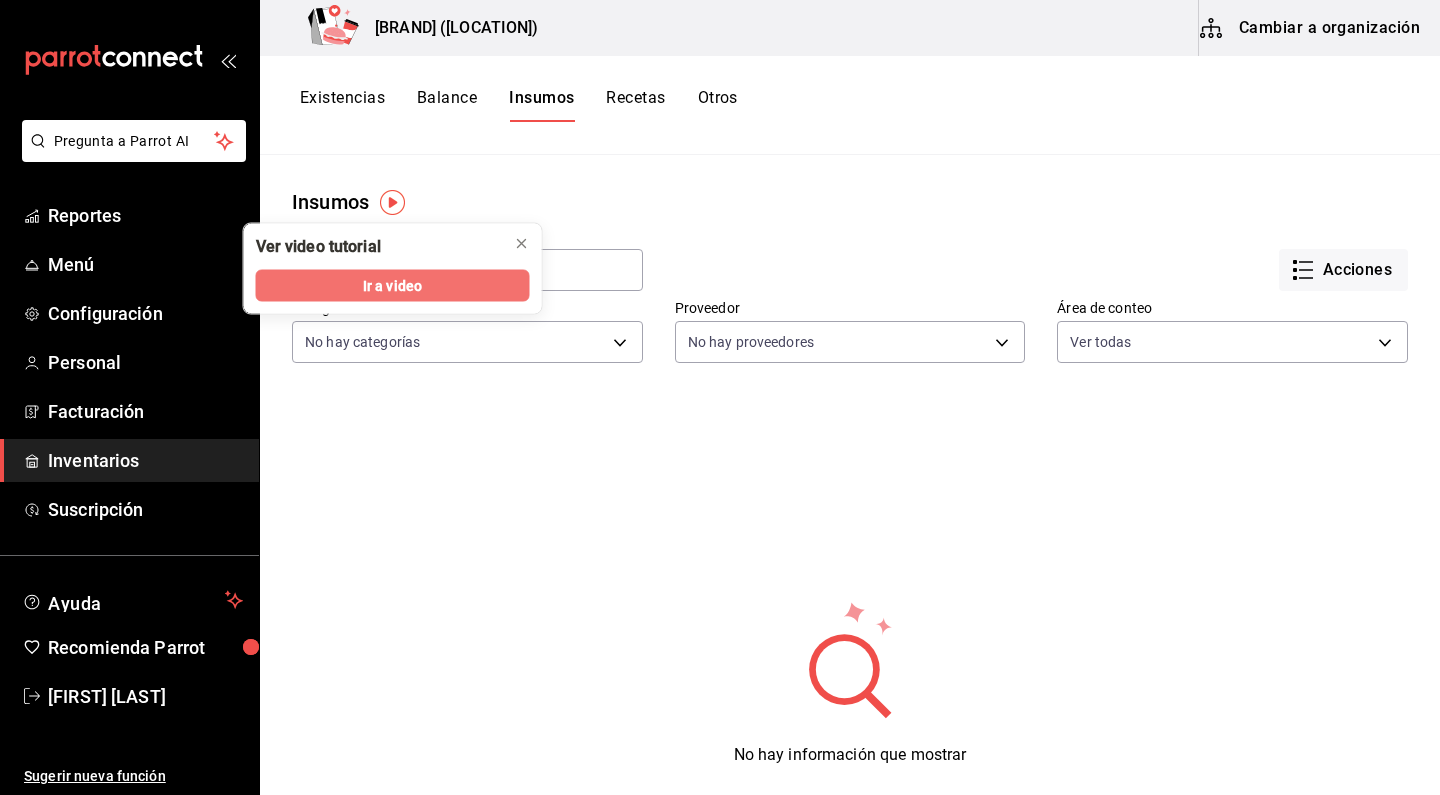 click on "Ir a video" at bounding box center (392, 285) 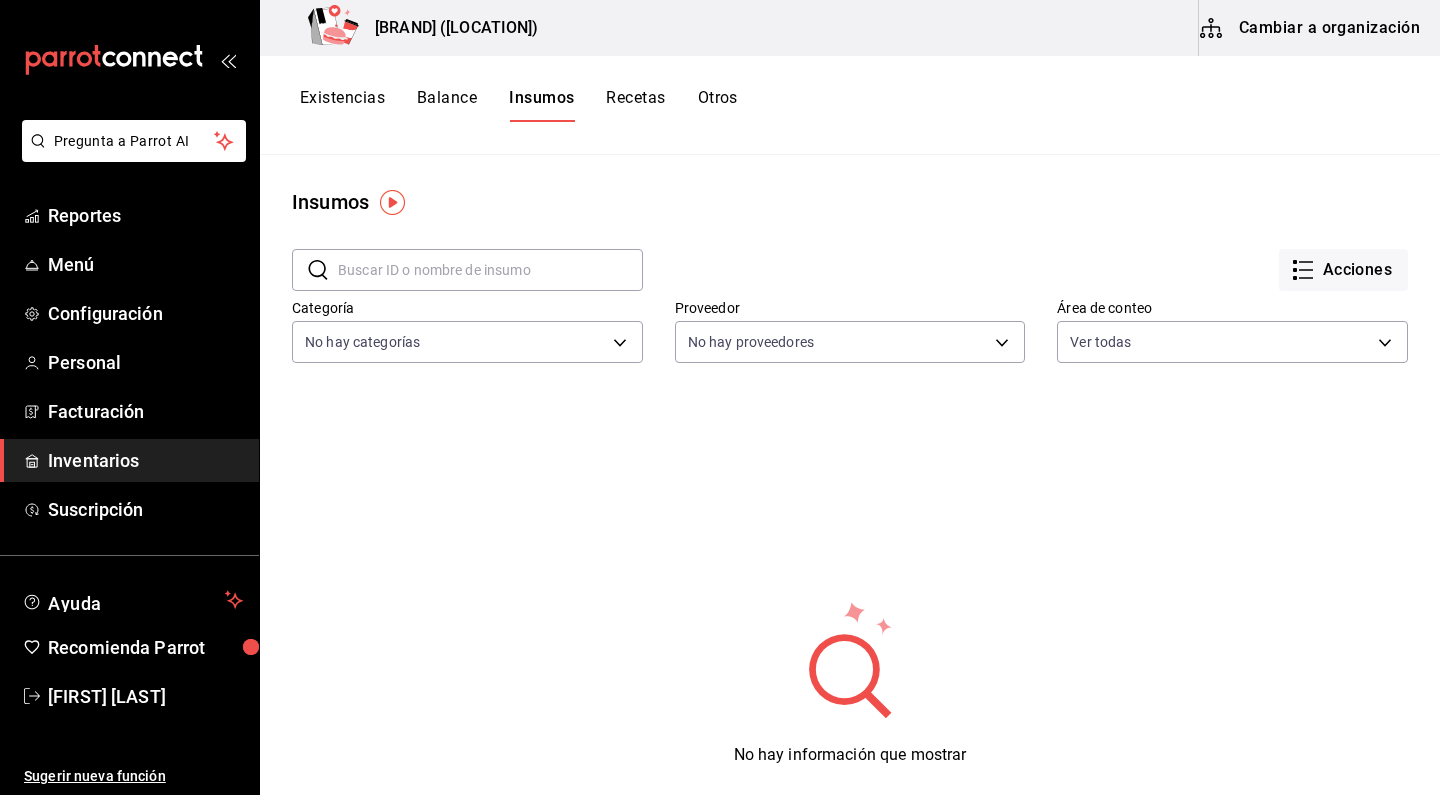 click on "Cambiar a organización" at bounding box center (1311, 28) 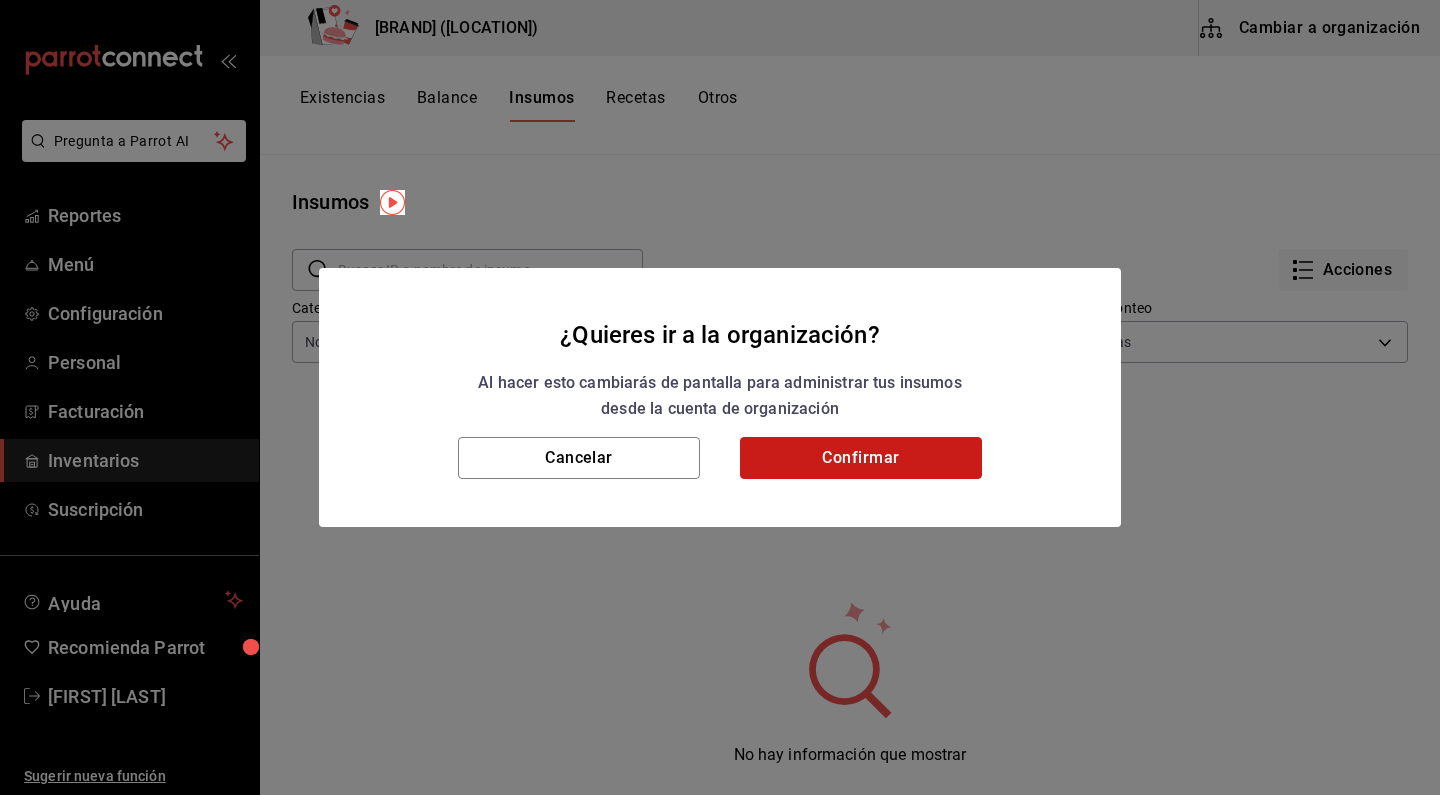 click on "Confirmar" at bounding box center (861, 458) 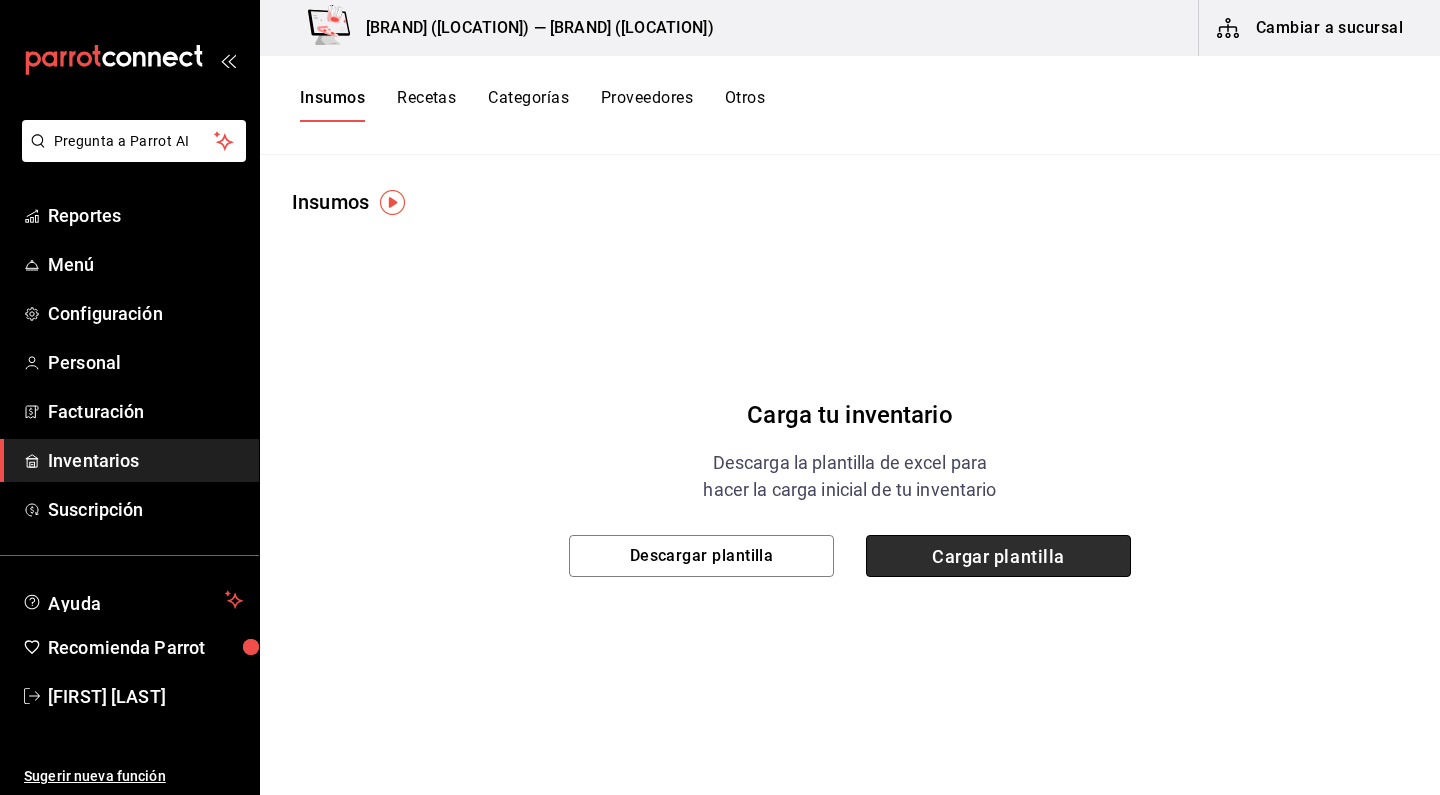 click on "Cargar plantilla" at bounding box center (998, 556) 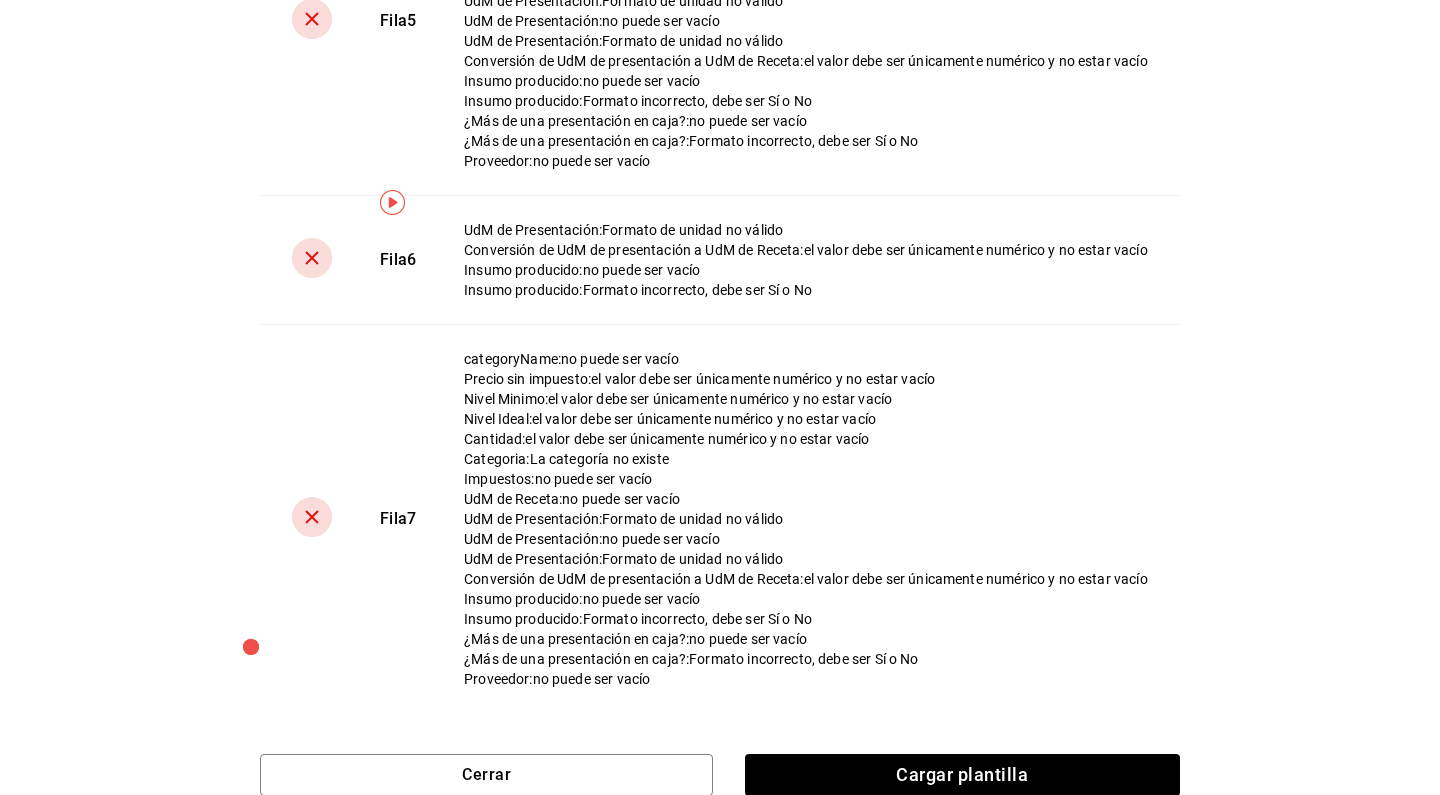 scroll, scrollTop: 982, scrollLeft: 0, axis: vertical 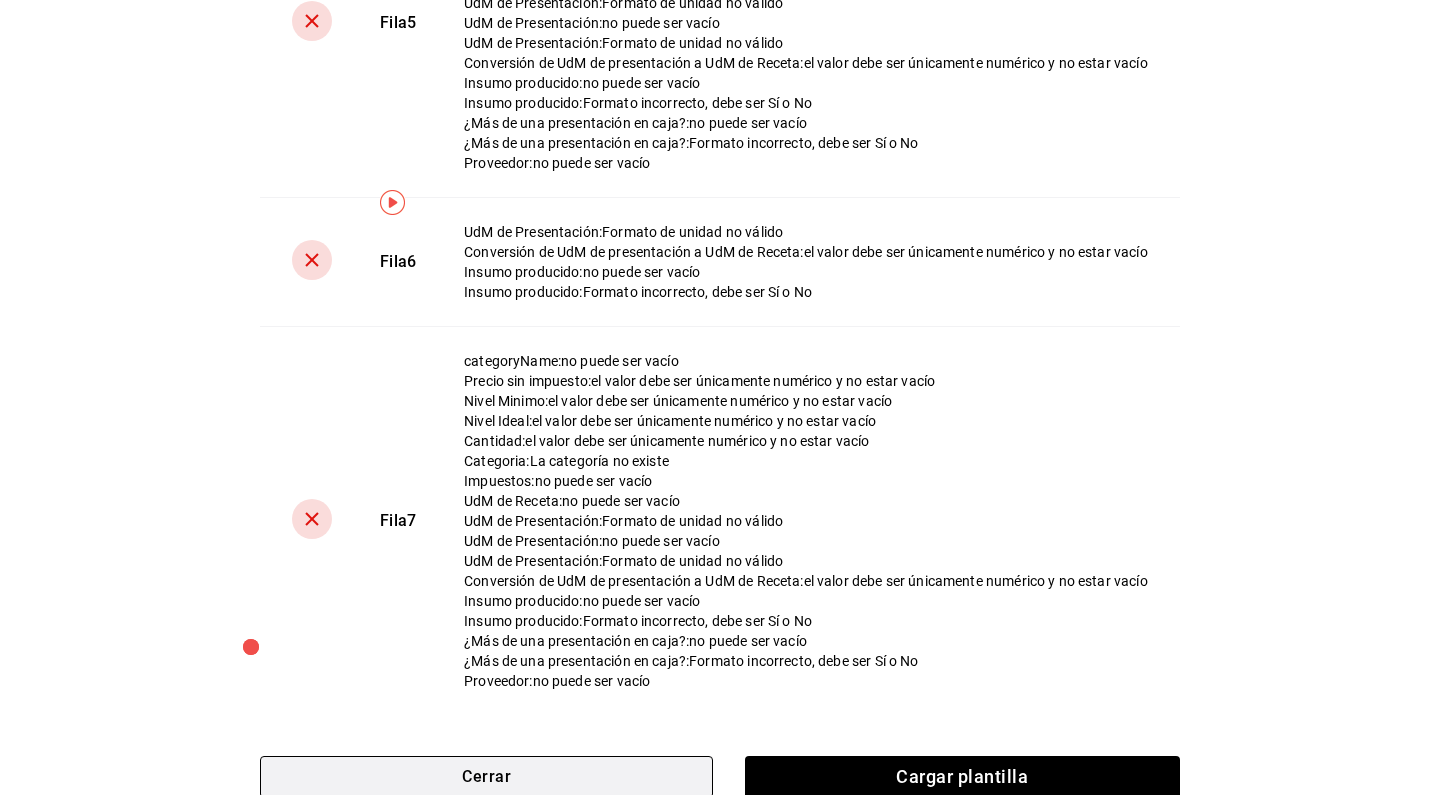 click on "Cerrar" at bounding box center [486, 777] 